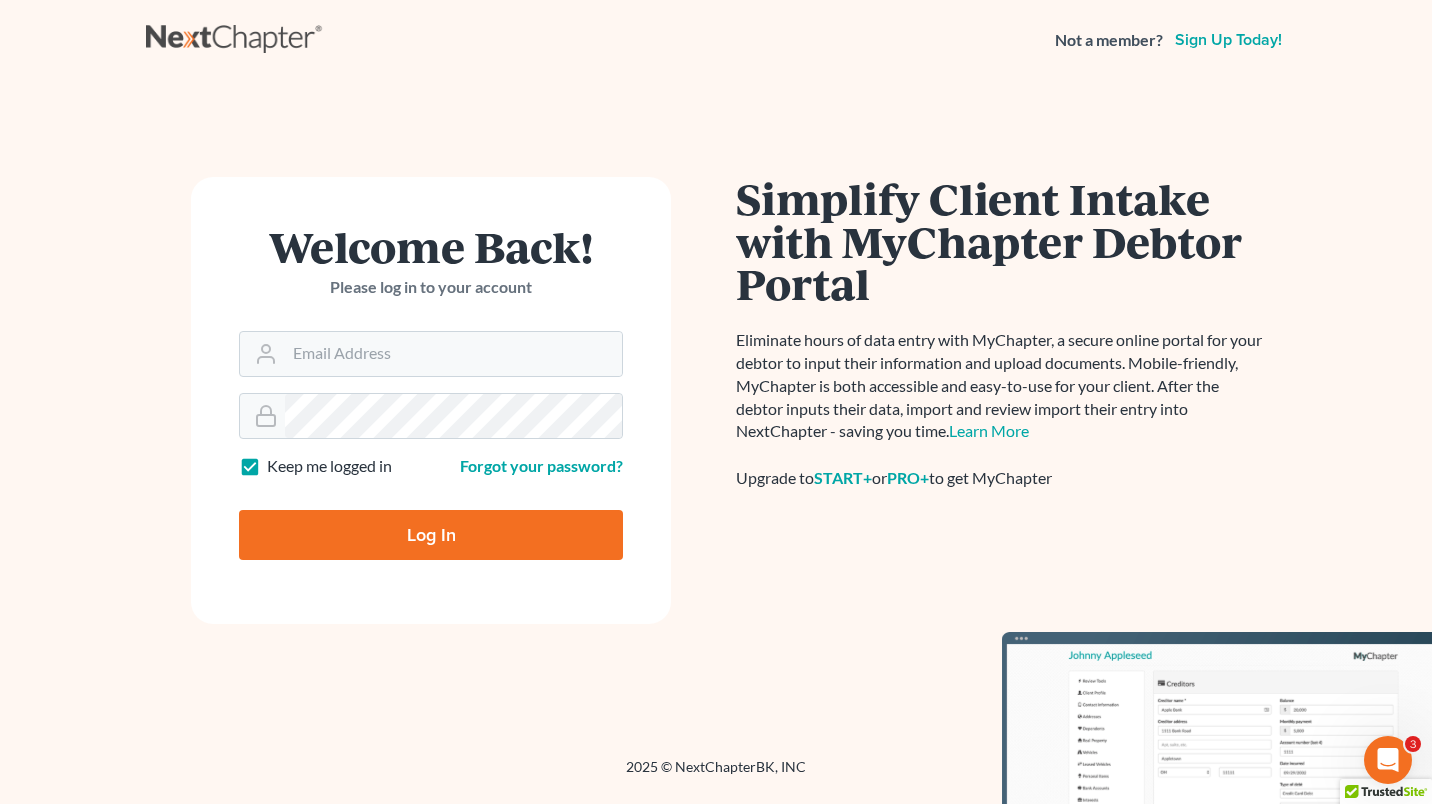 scroll, scrollTop: 0, scrollLeft: 0, axis: both 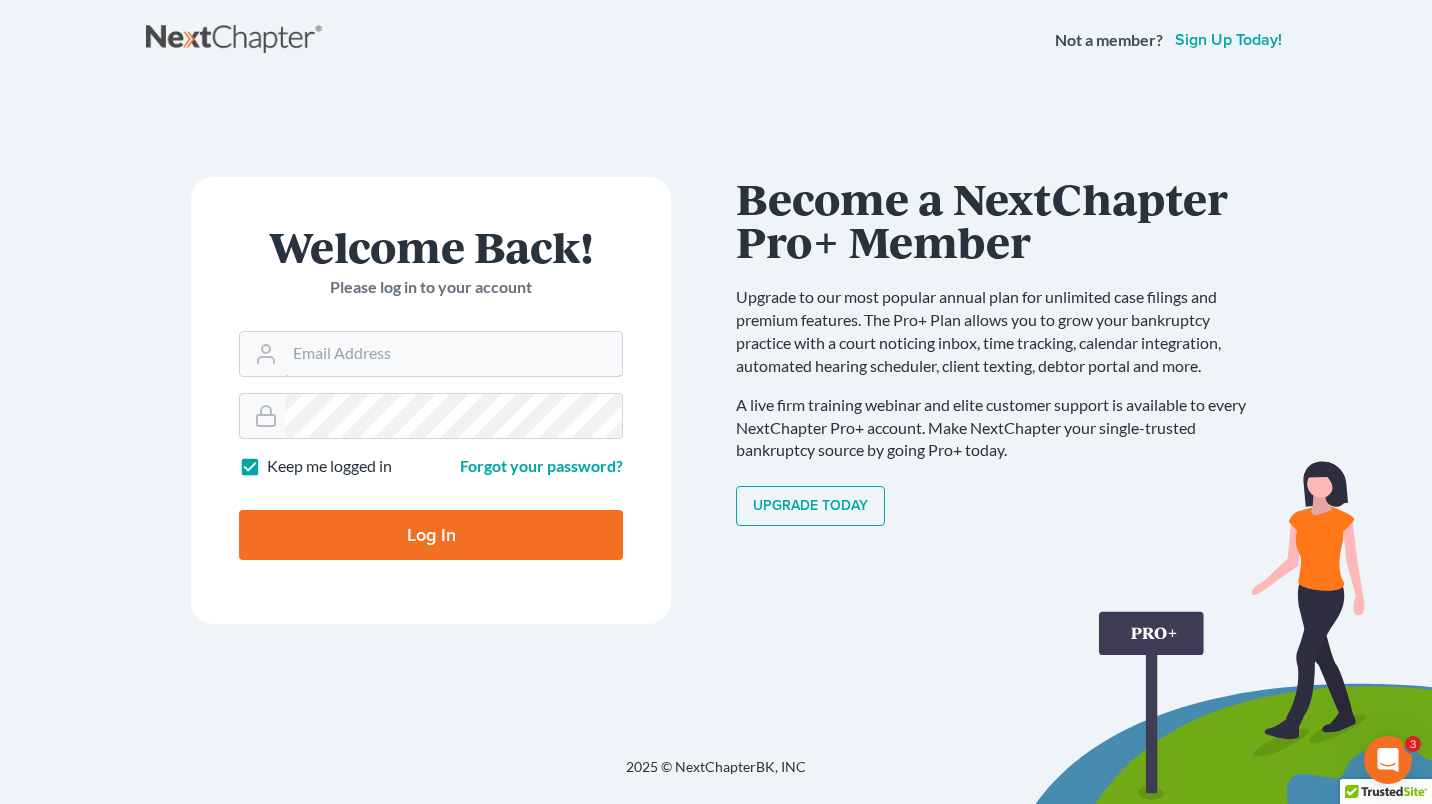 type on "[EMAIL]" 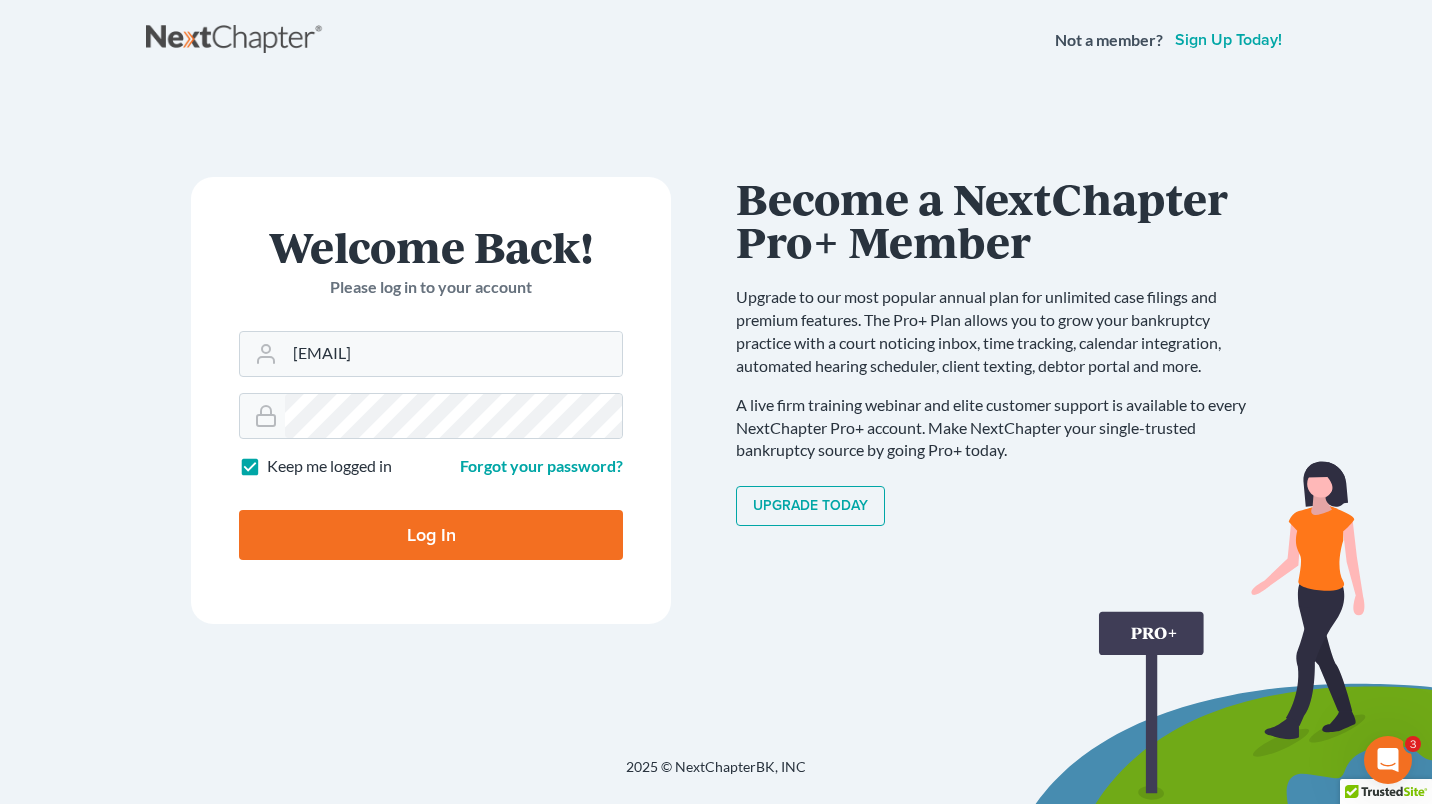 click on "Log In" at bounding box center [431, 535] 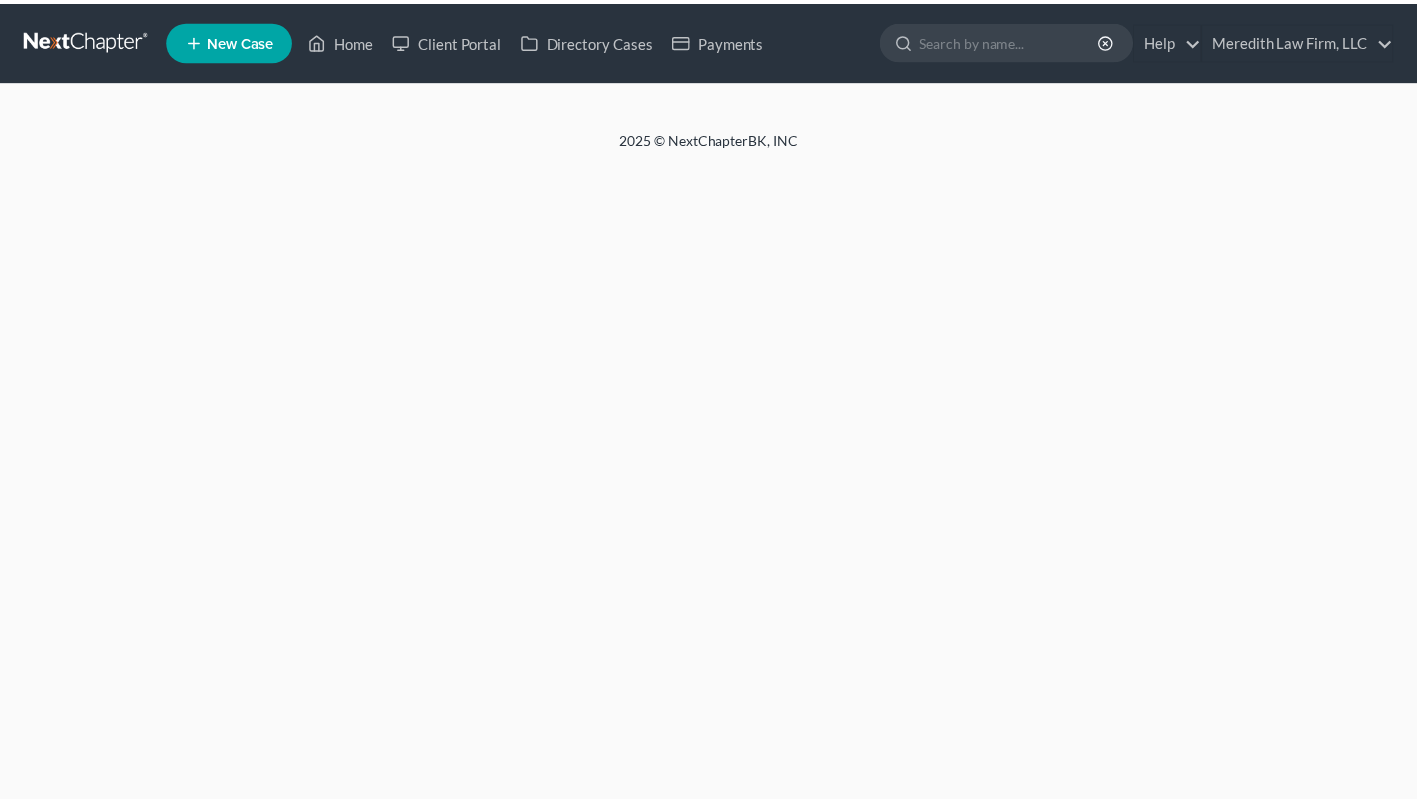 scroll, scrollTop: 0, scrollLeft: 0, axis: both 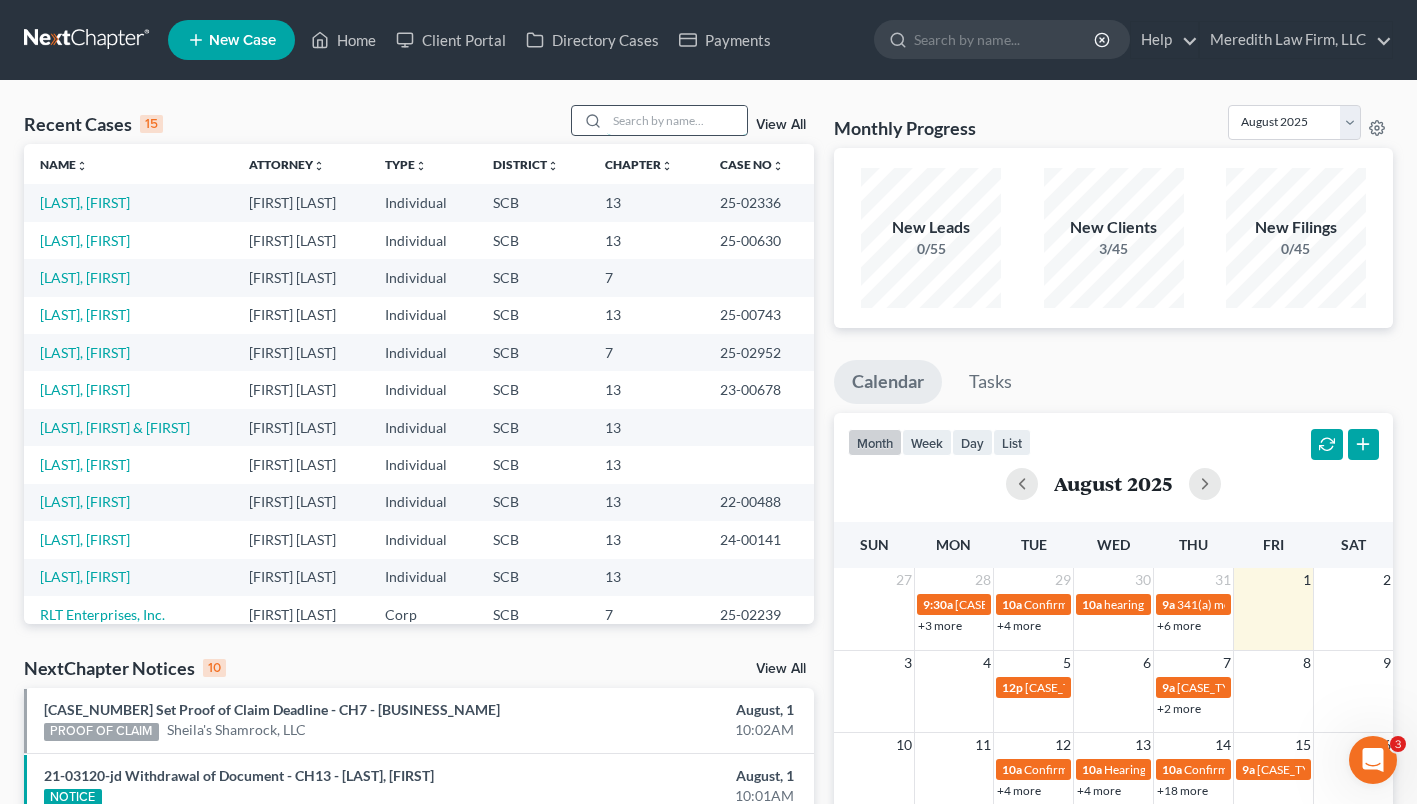 click at bounding box center [677, 120] 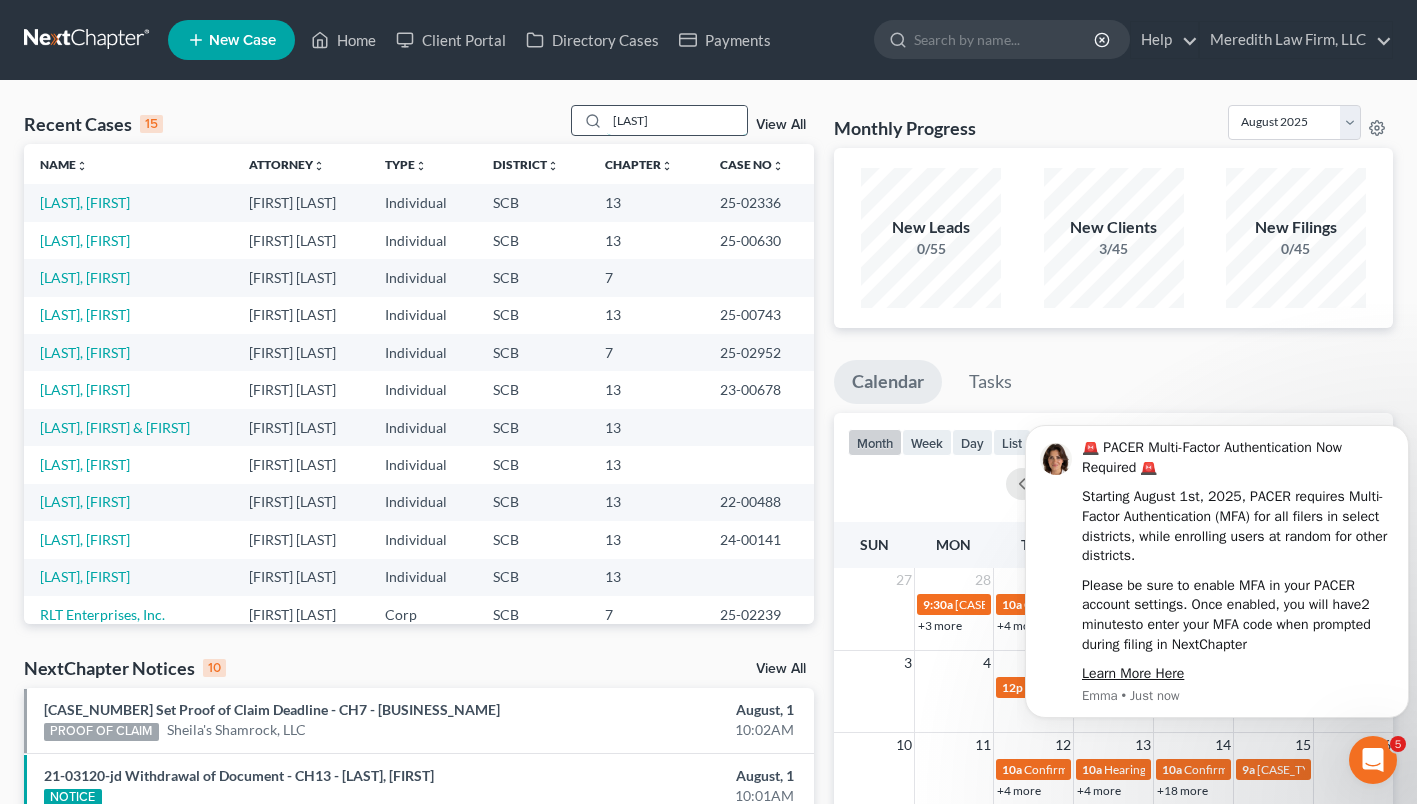 scroll, scrollTop: 0, scrollLeft: 0, axis: both 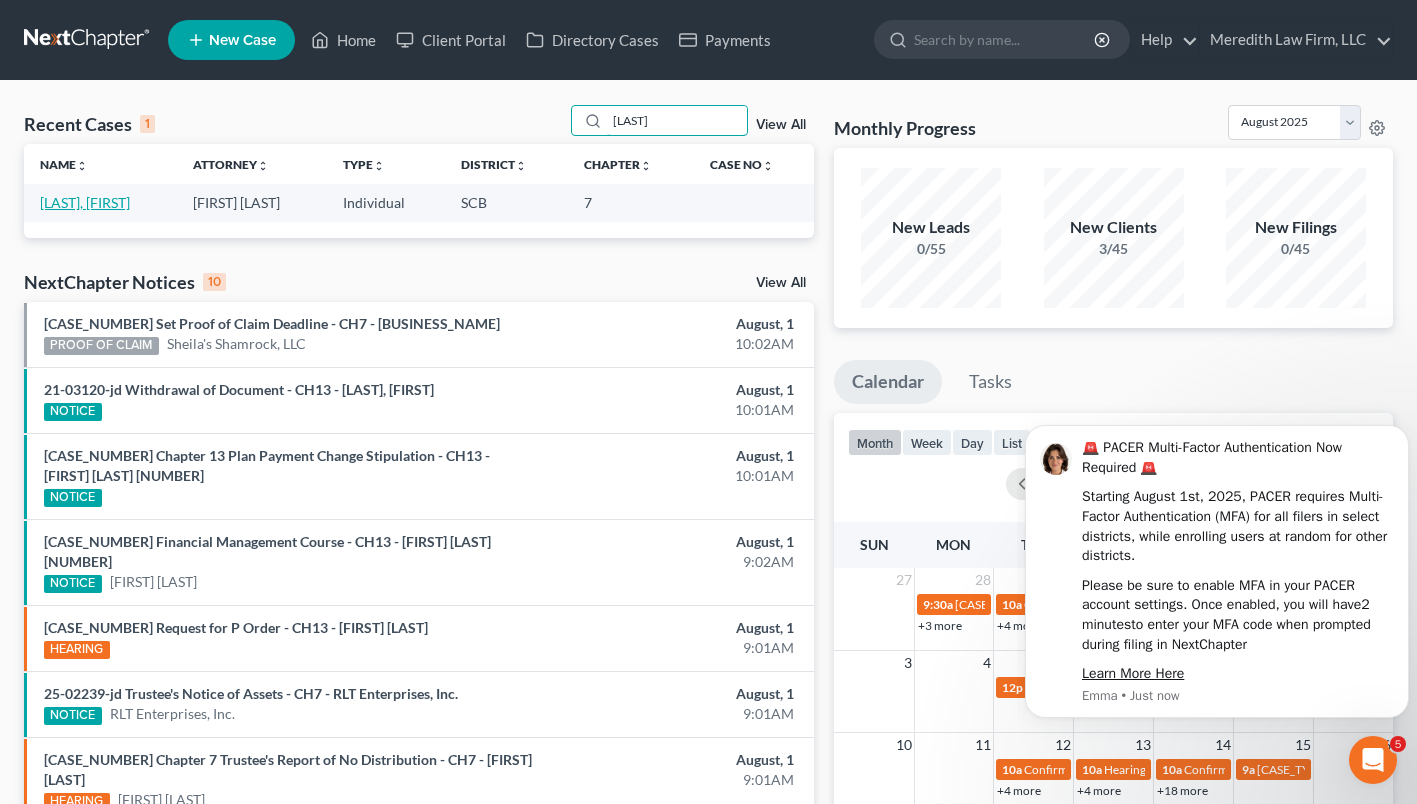 type on "[LAST]" 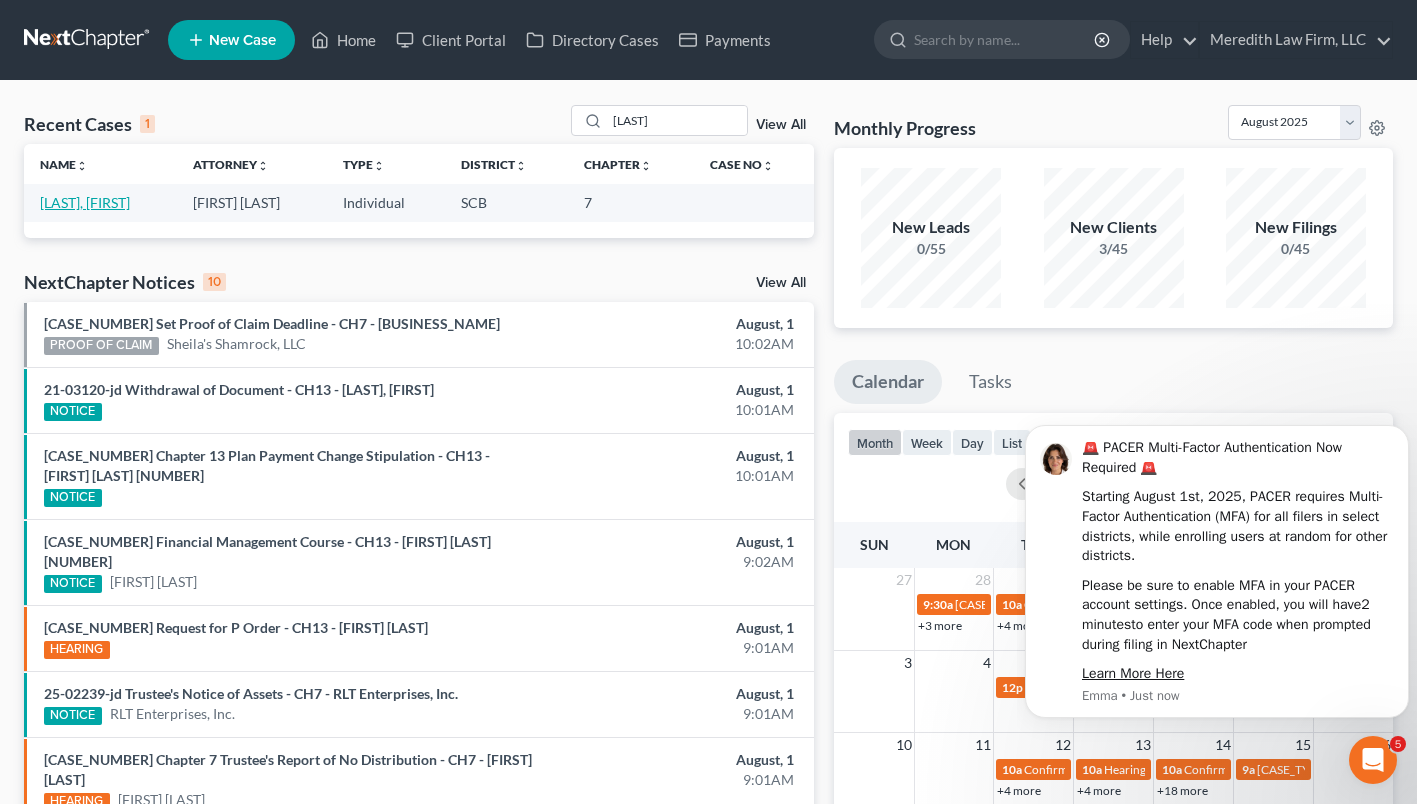 click on "[LAST], [FIRST]" at bounding box center [85, 202] 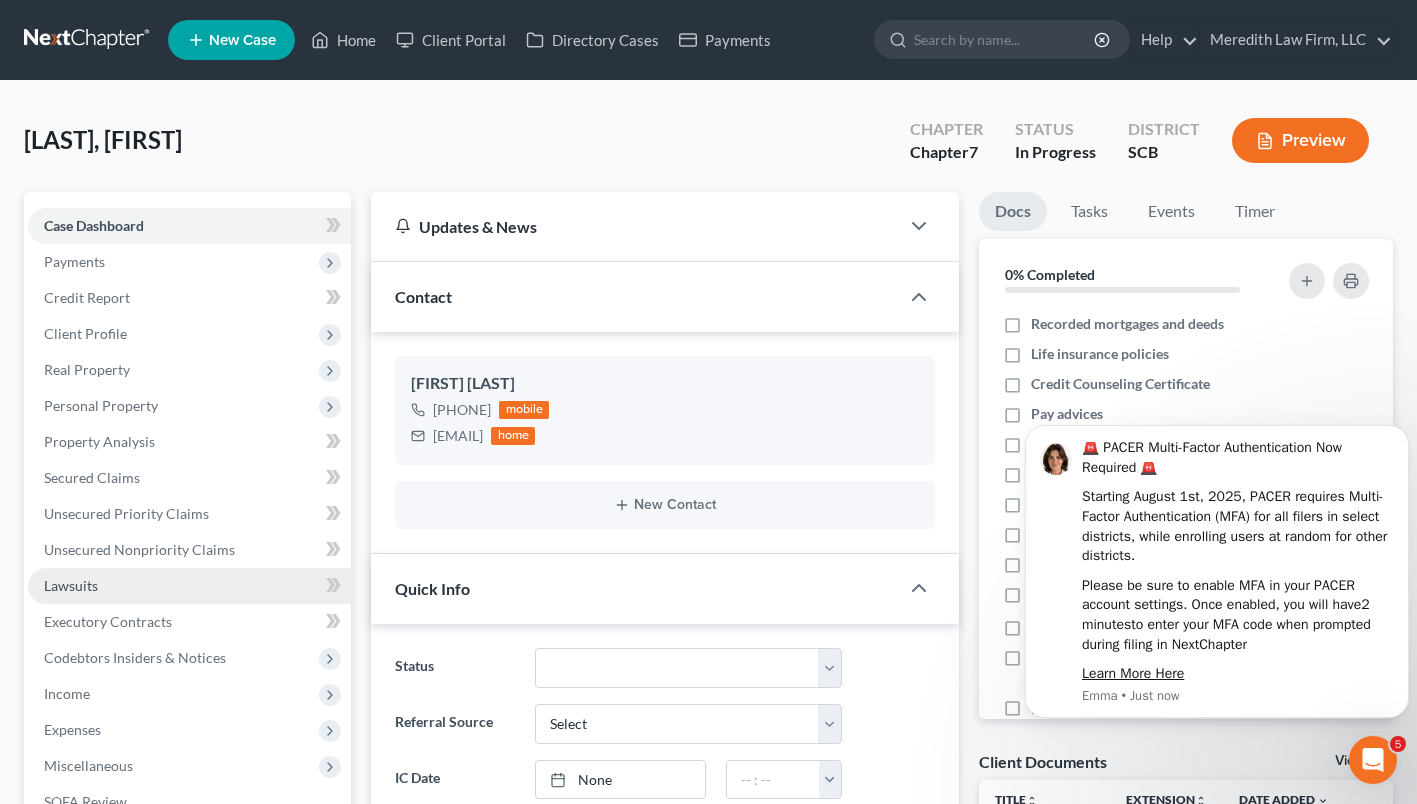 scroll, scrollTop: 83, scrollLeft: 0, axis: vertical 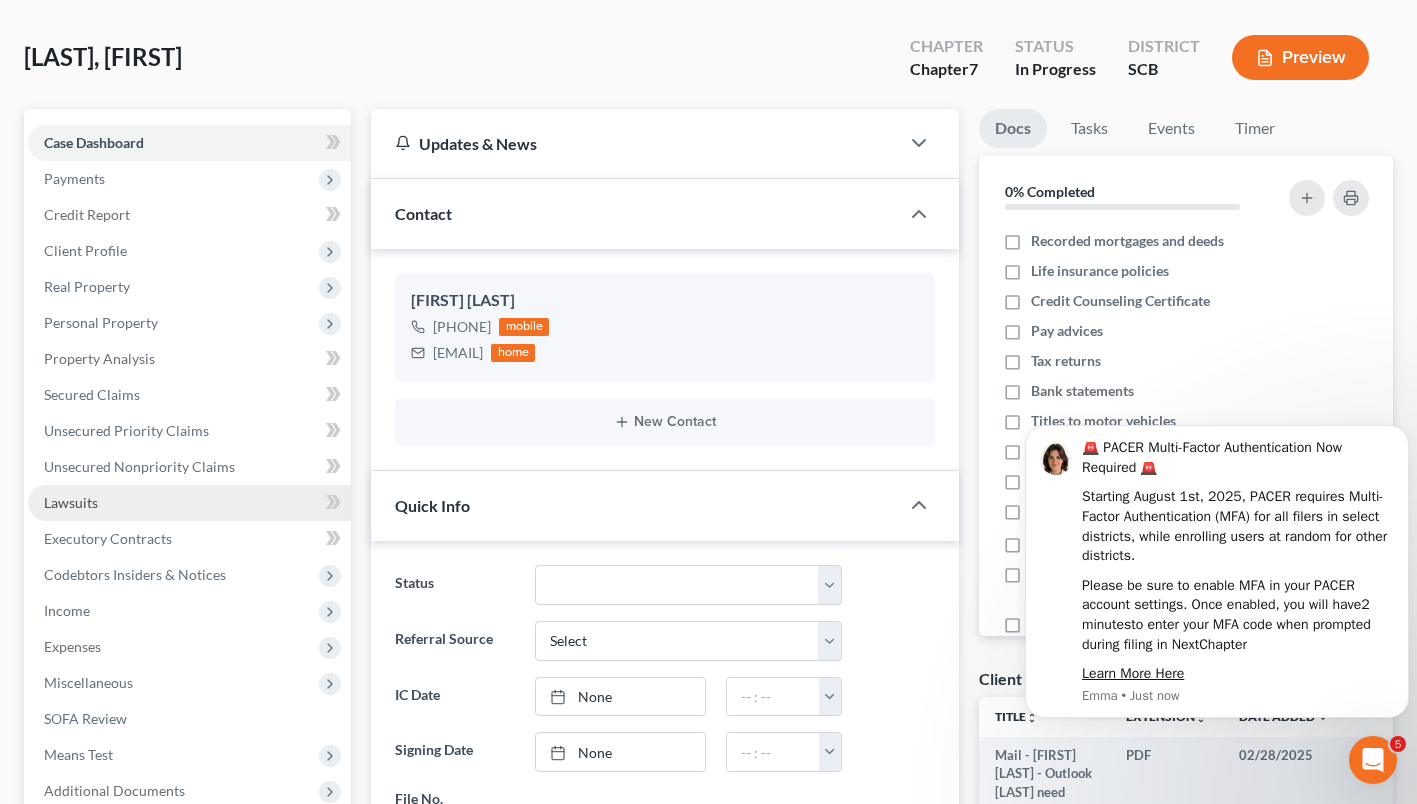 click on "Codebtors Insiders & Notices" at bounding box center (189, 575) 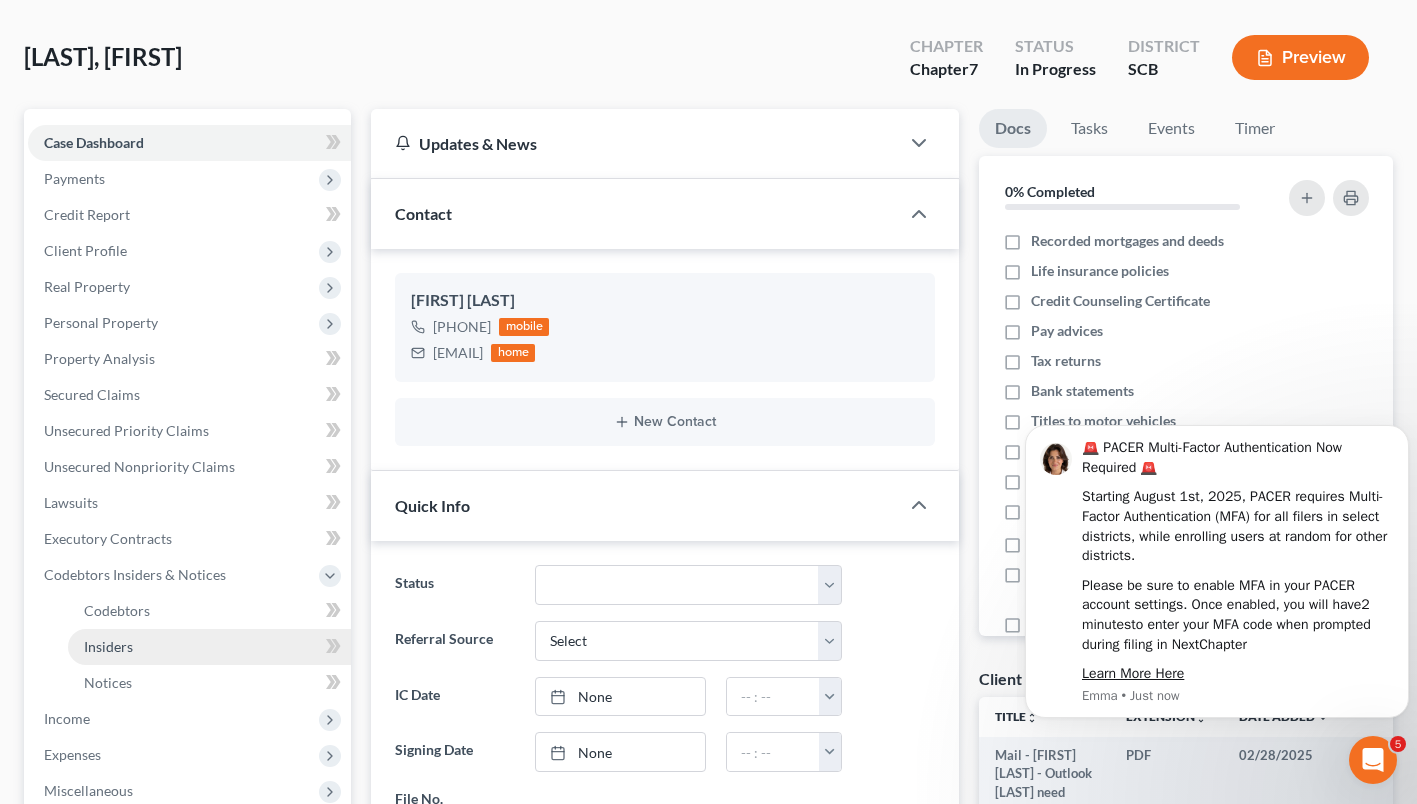 click on "Insiders" at bounding box center (209, 647) 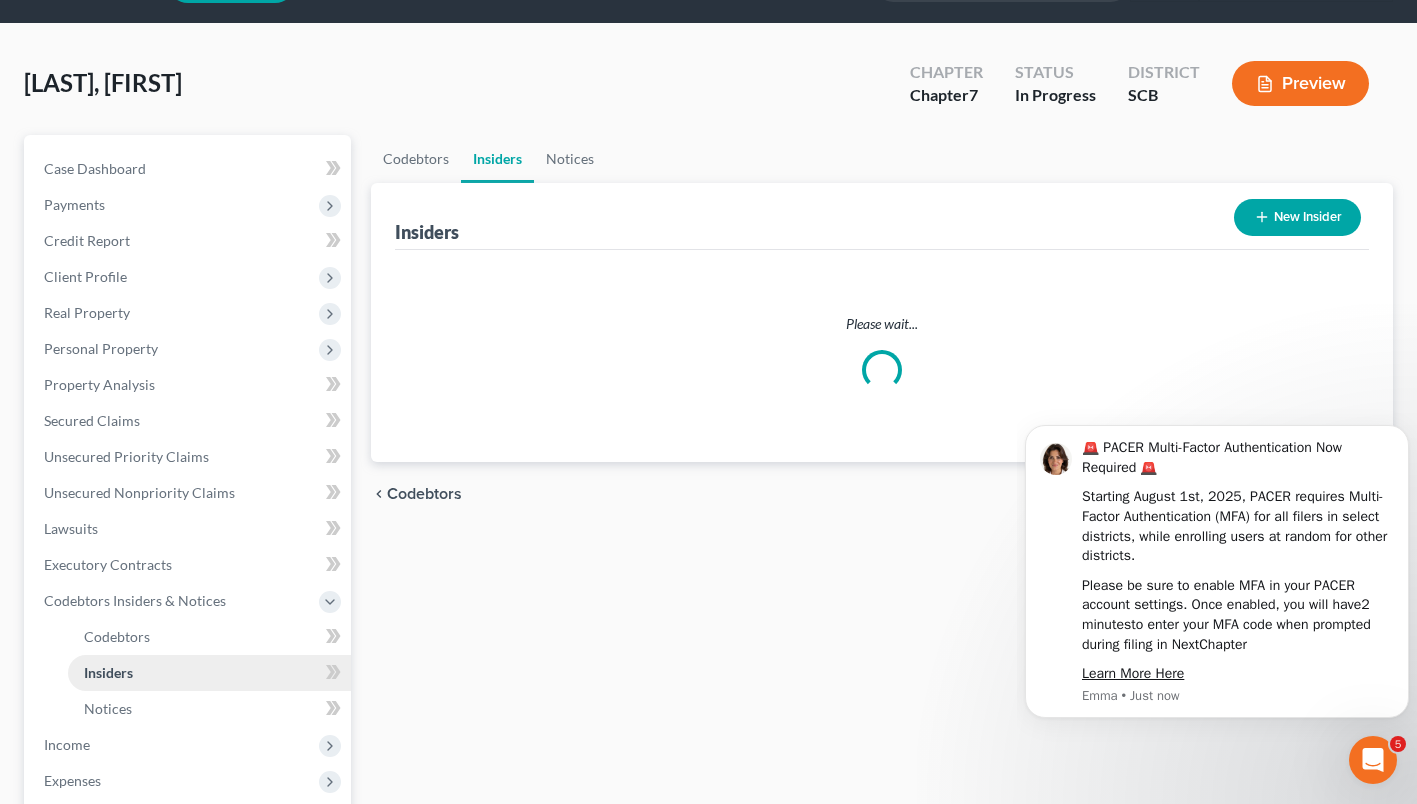 scroll, scrollTop: 0, scrollLeft: 0, axis: both 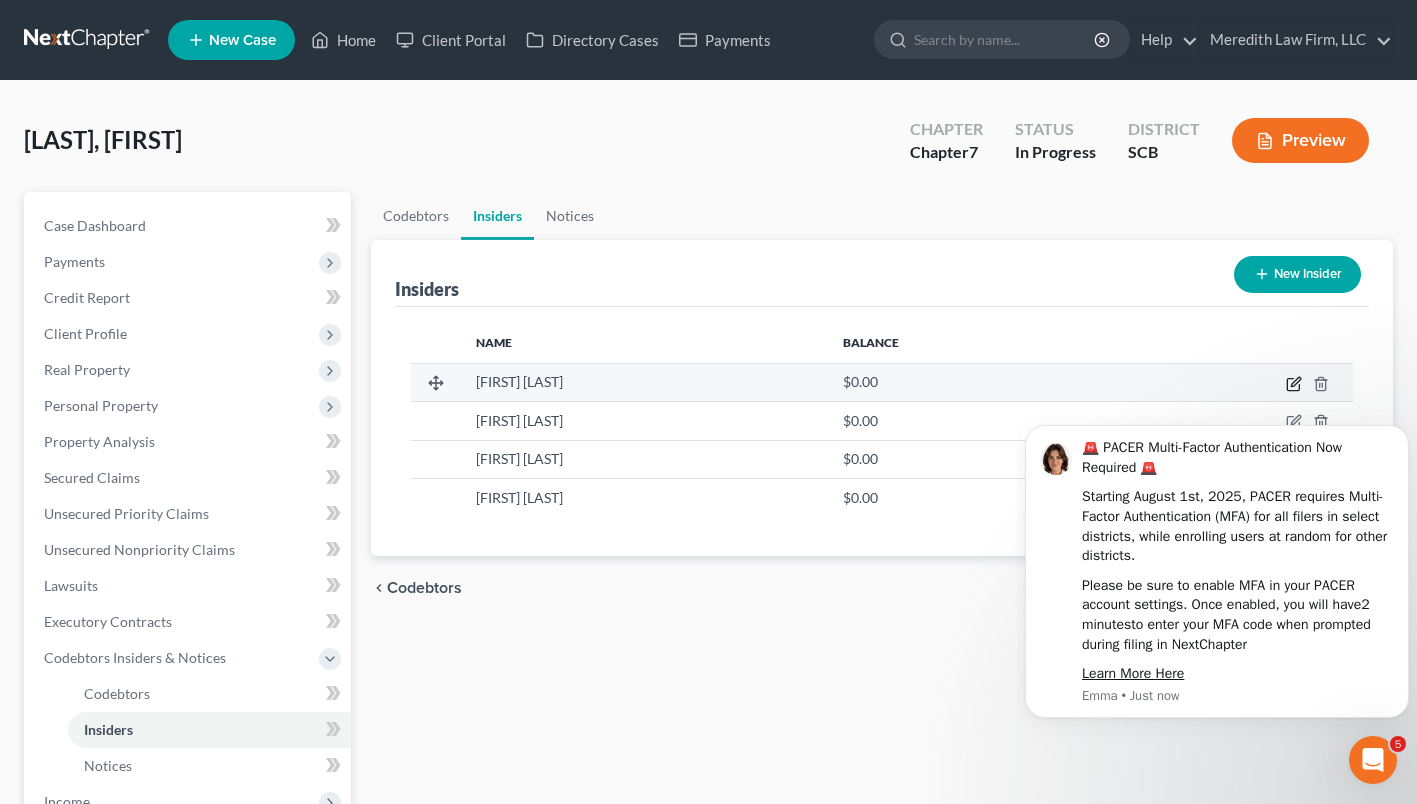 click 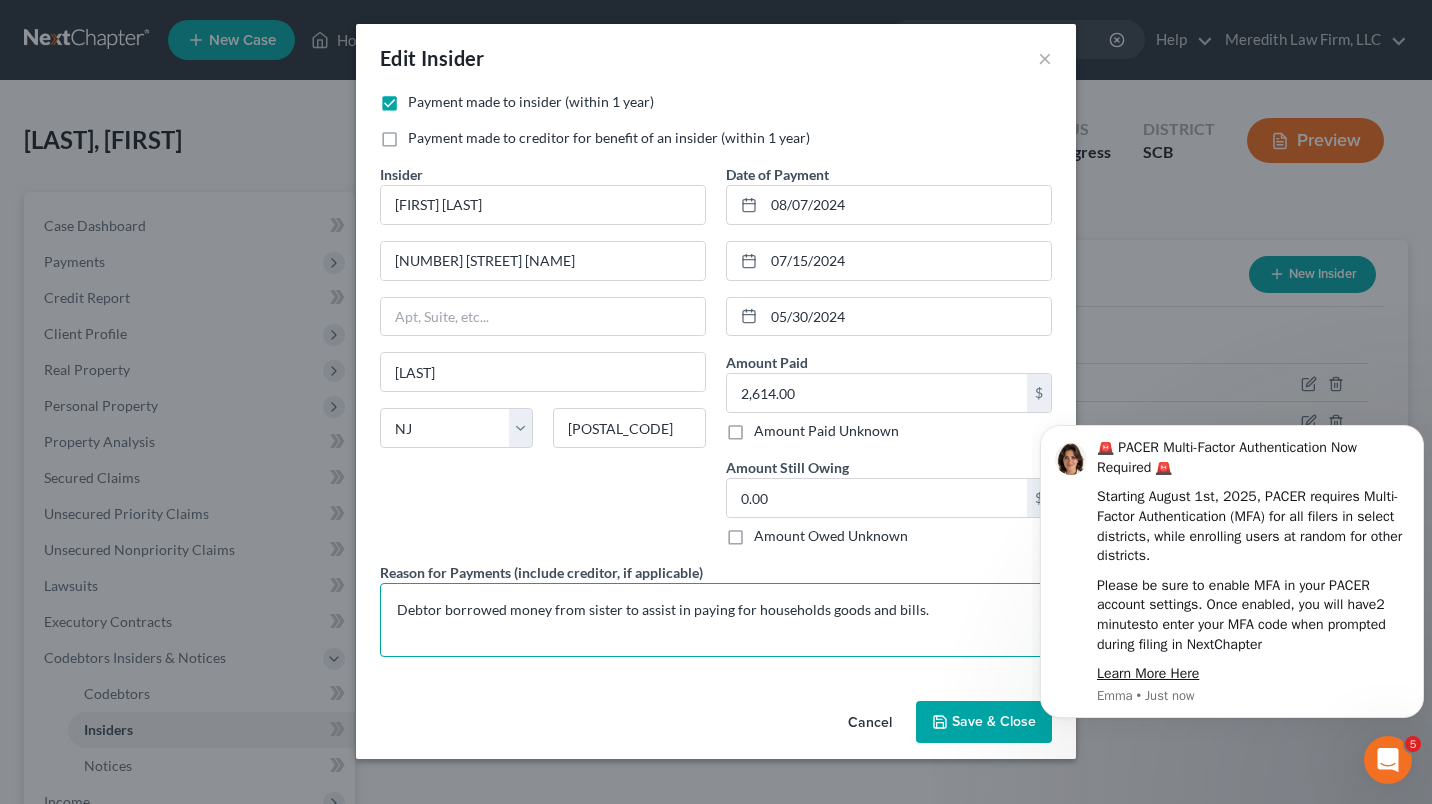 click on "Debtor borrowed money from sister to assist in paying for households goods and bills." at bounding box center (716, 620) 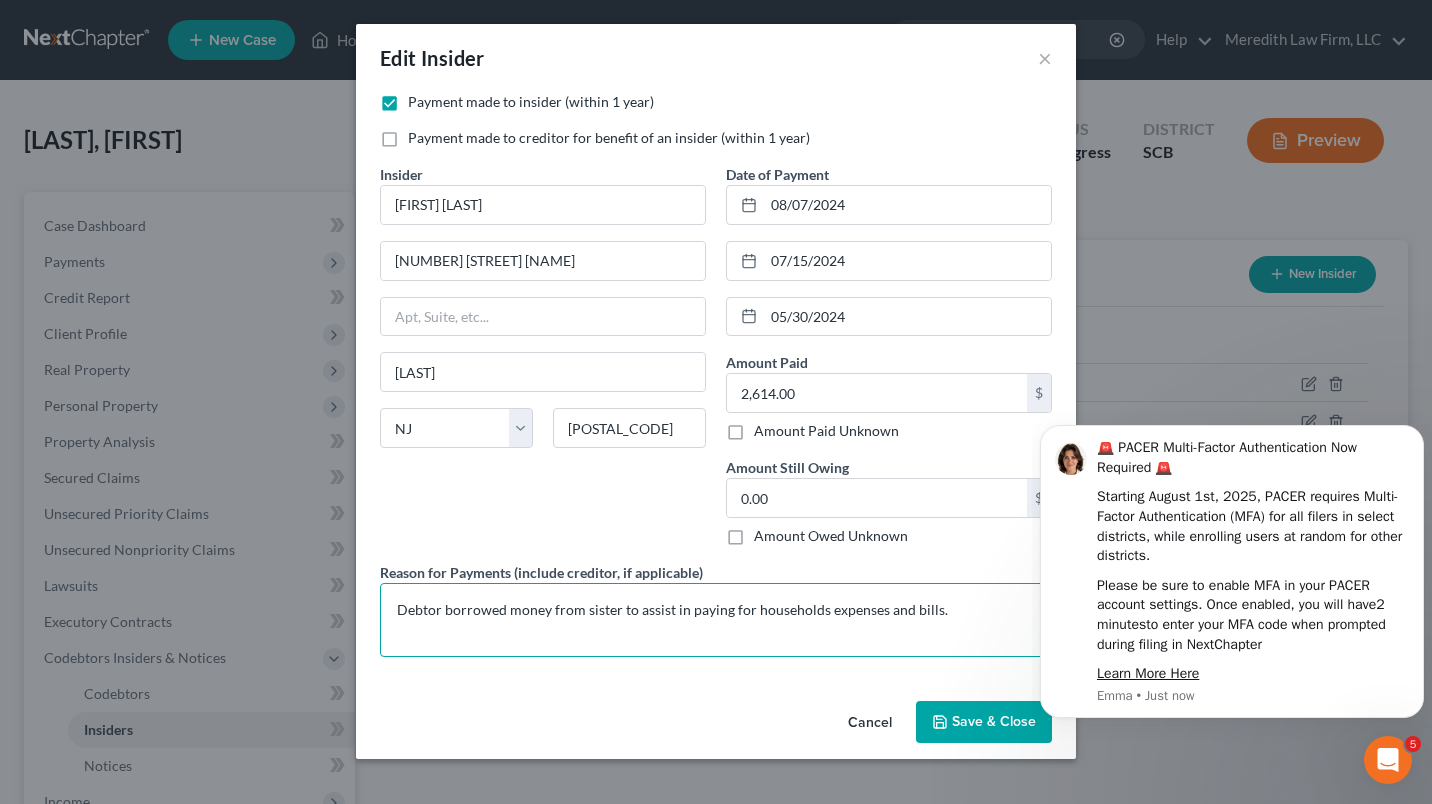 type on "Debtor borrowed money from sister to assist in paying for households expenses and bills." 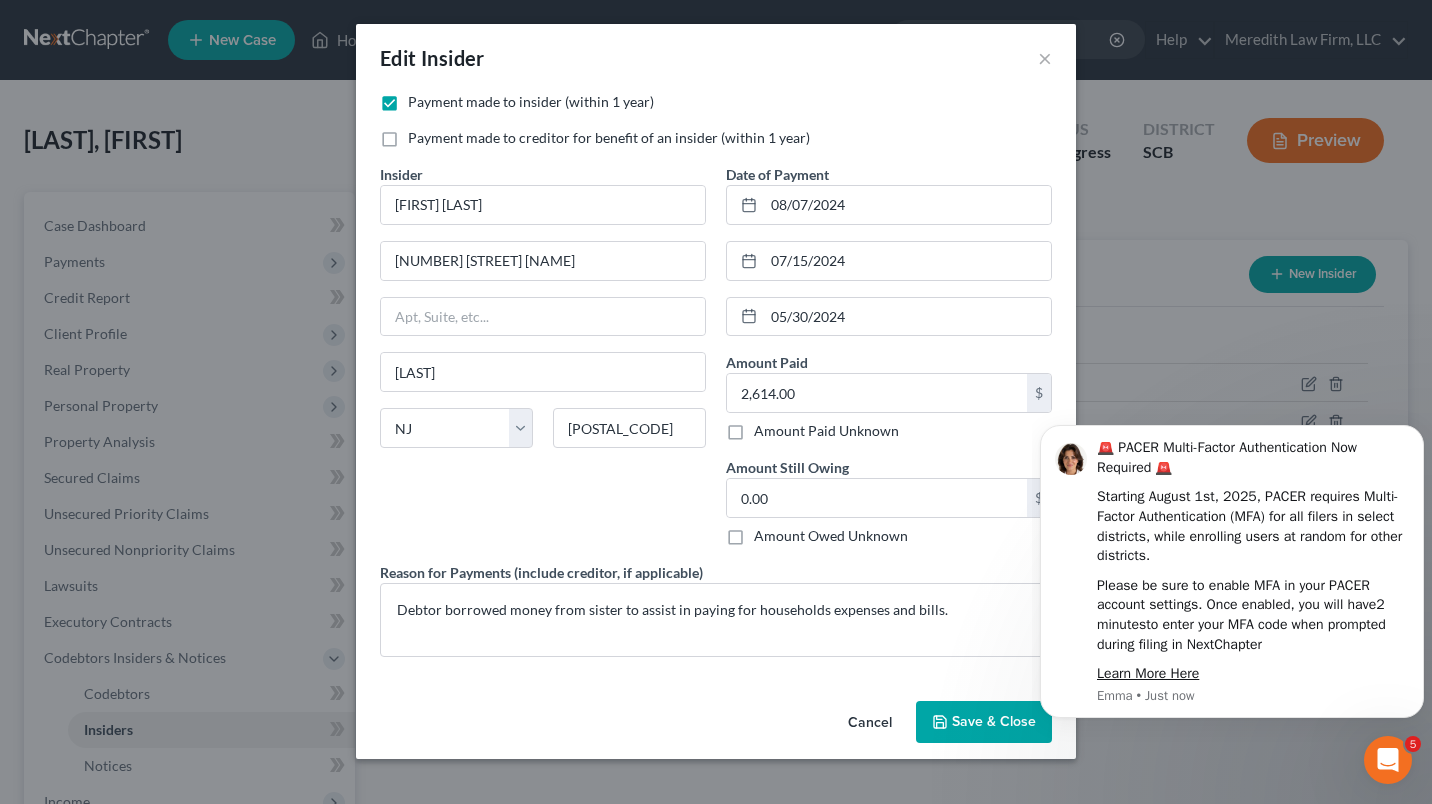 click on "Save & Close" at bounding box center [984, 722] 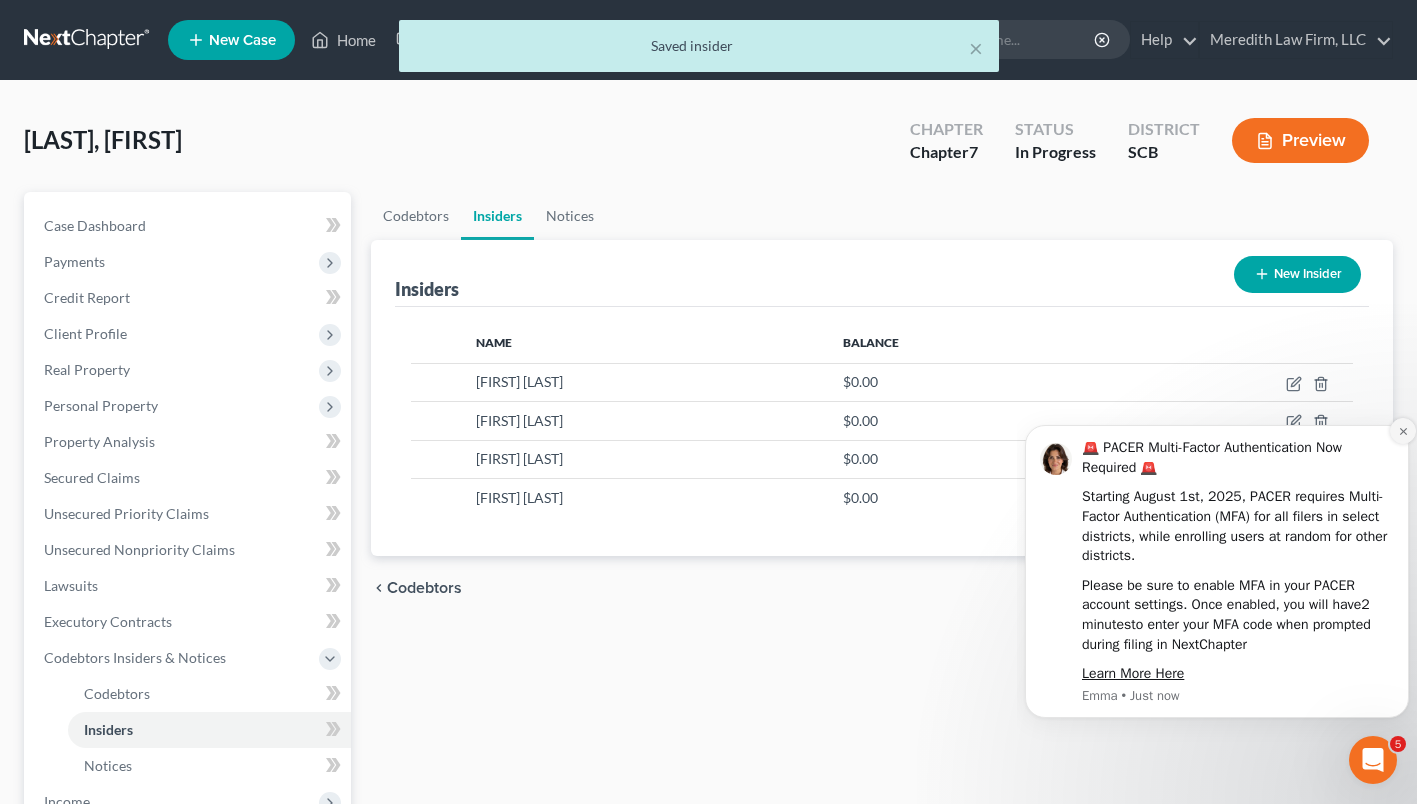 click 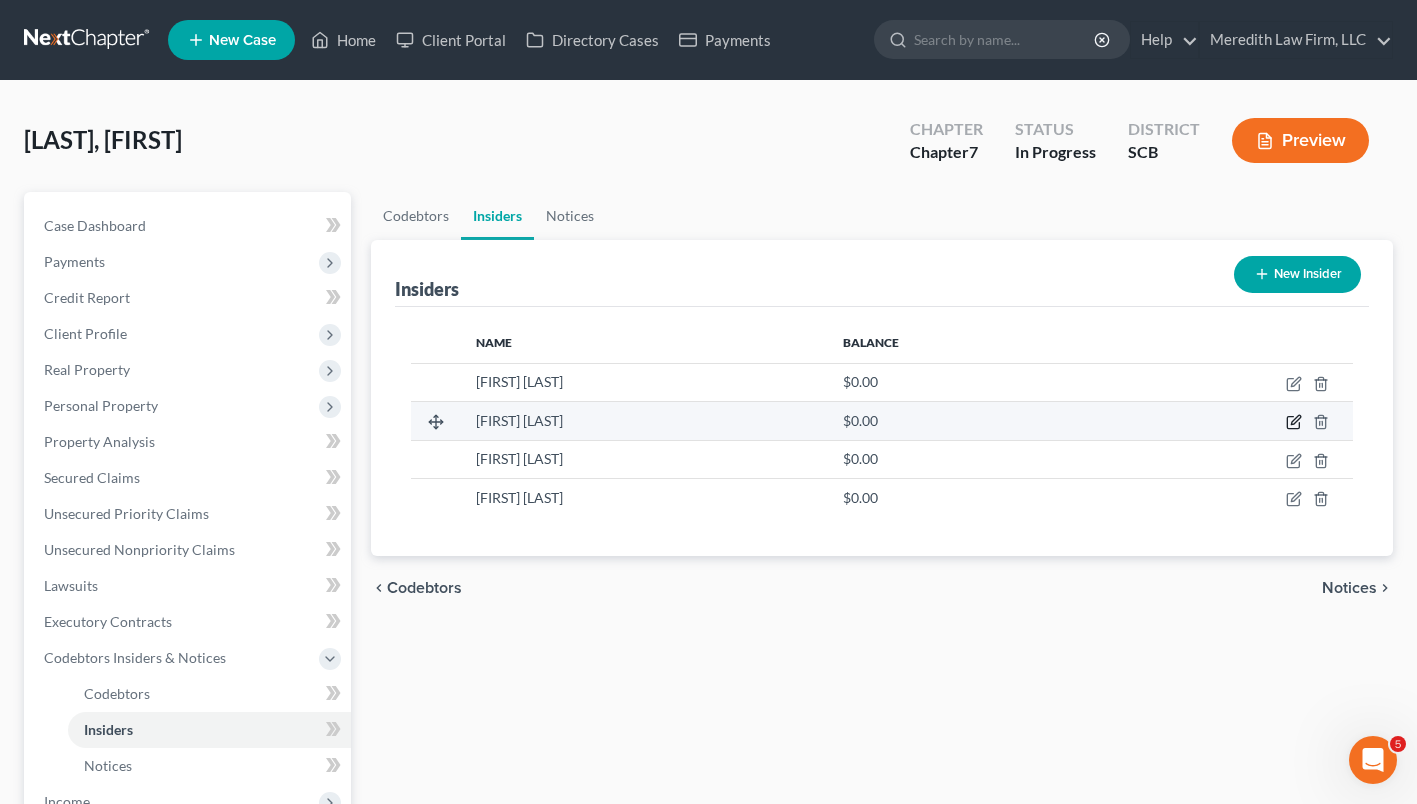 click 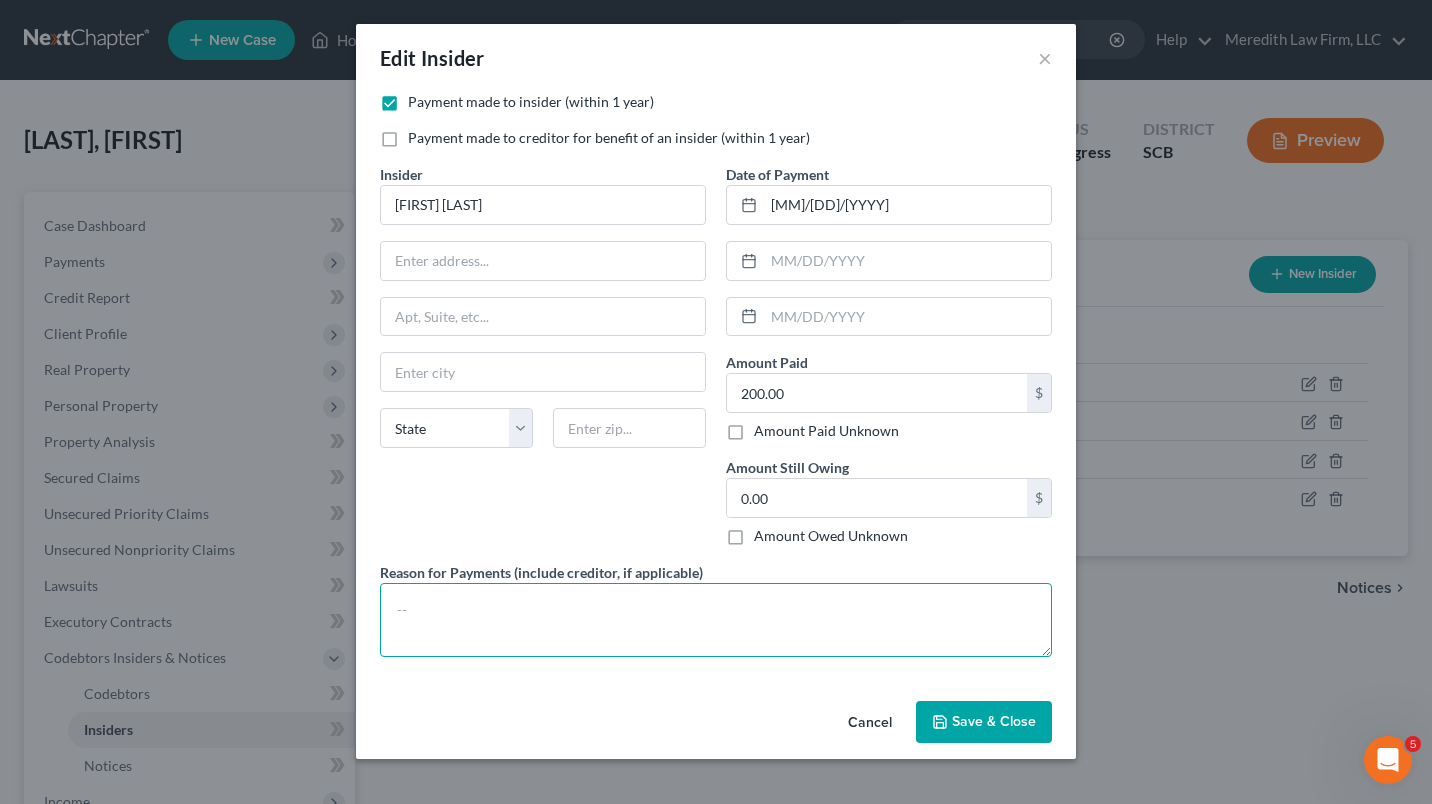 click at bounding box center (716, 620) 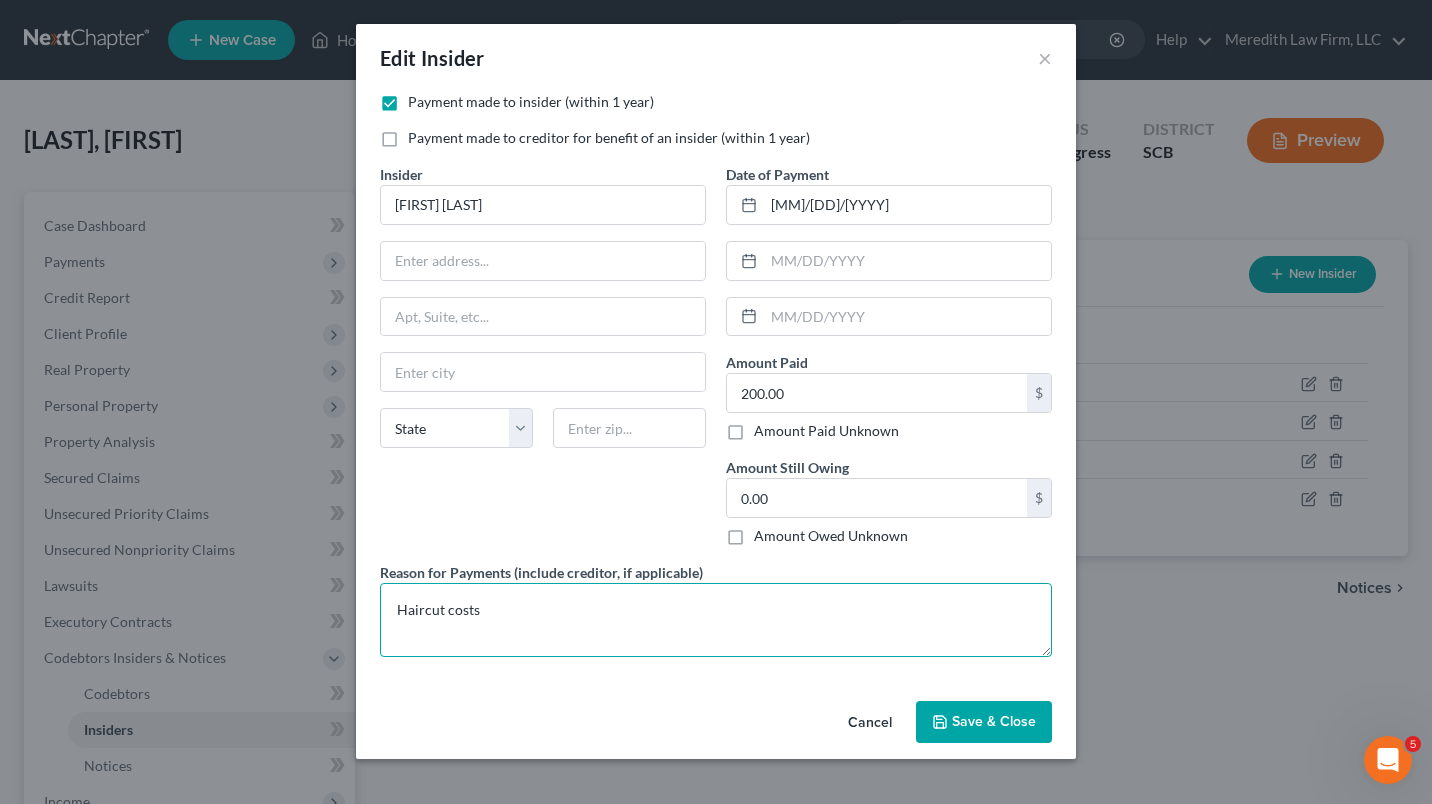 type on "Haircut costs" 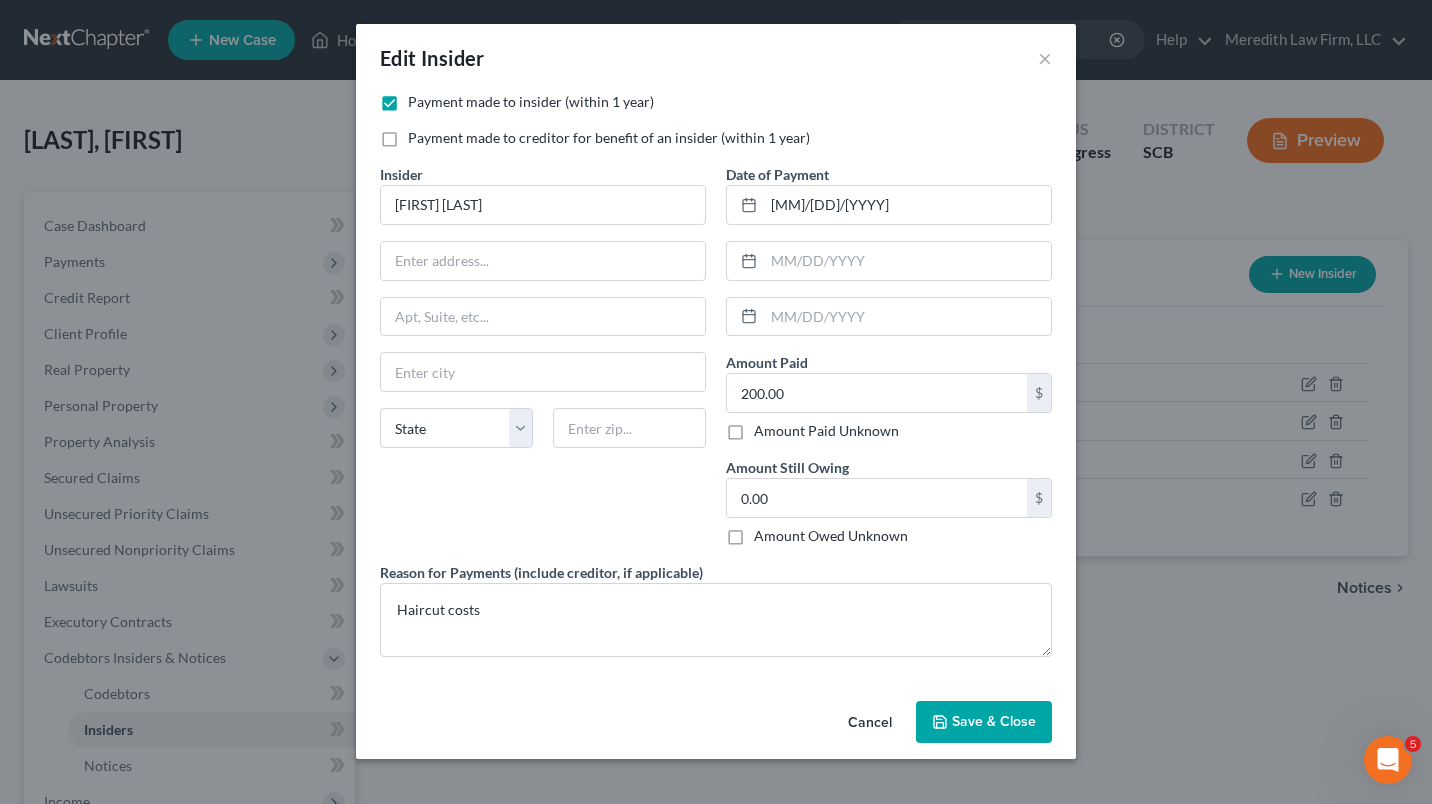 click on "Save & Close" at bounding box center (994, 721) 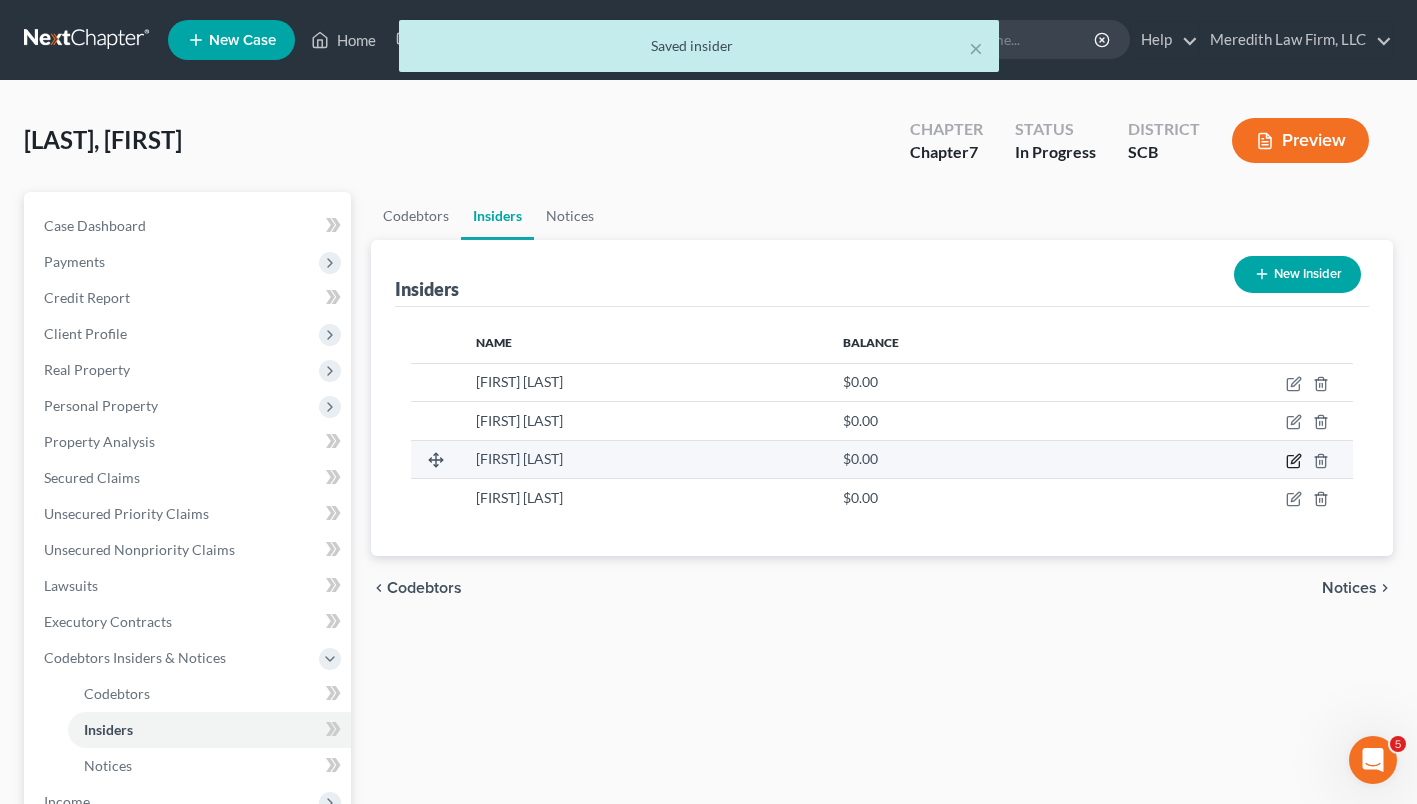 click 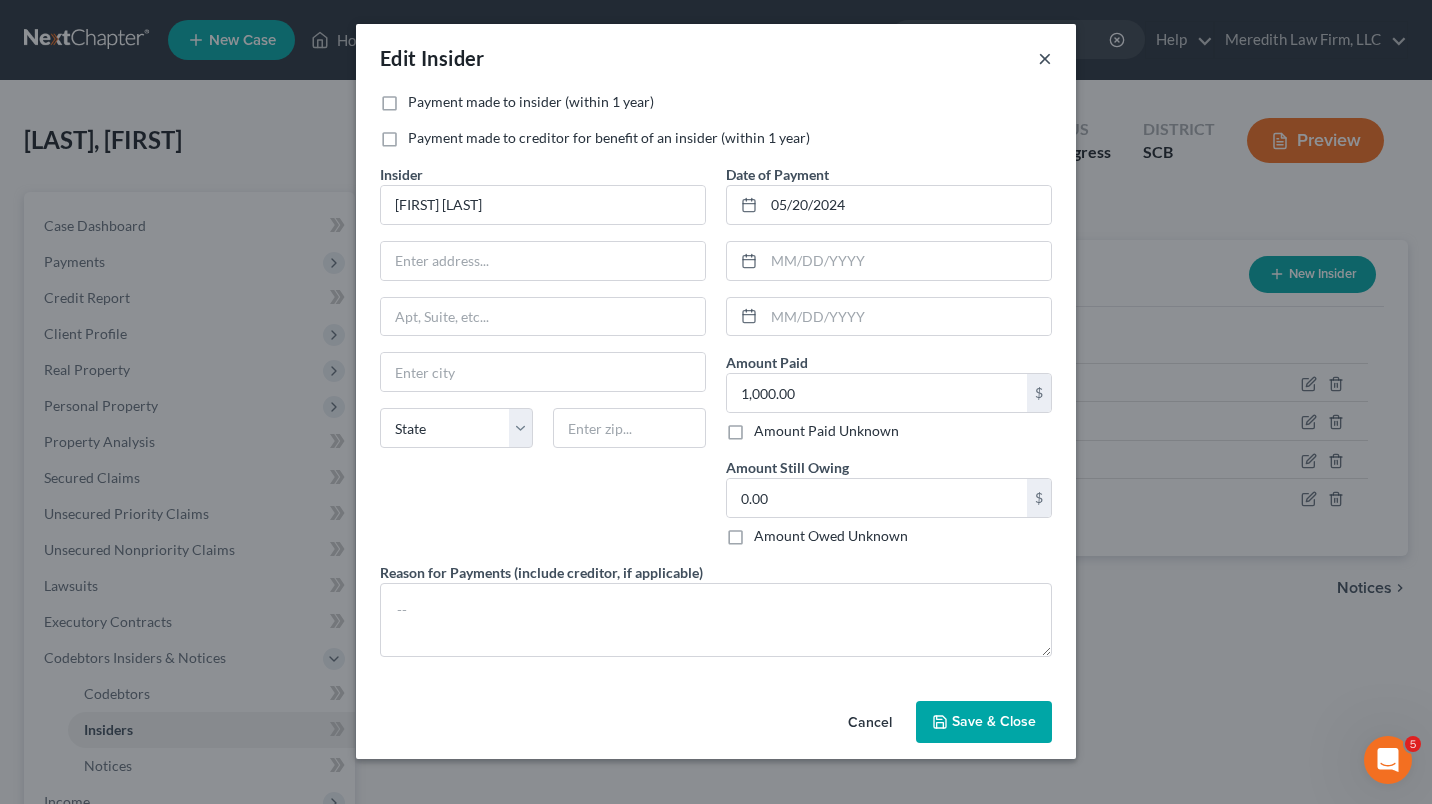 click on "×" at bounding box center [1045, 58] 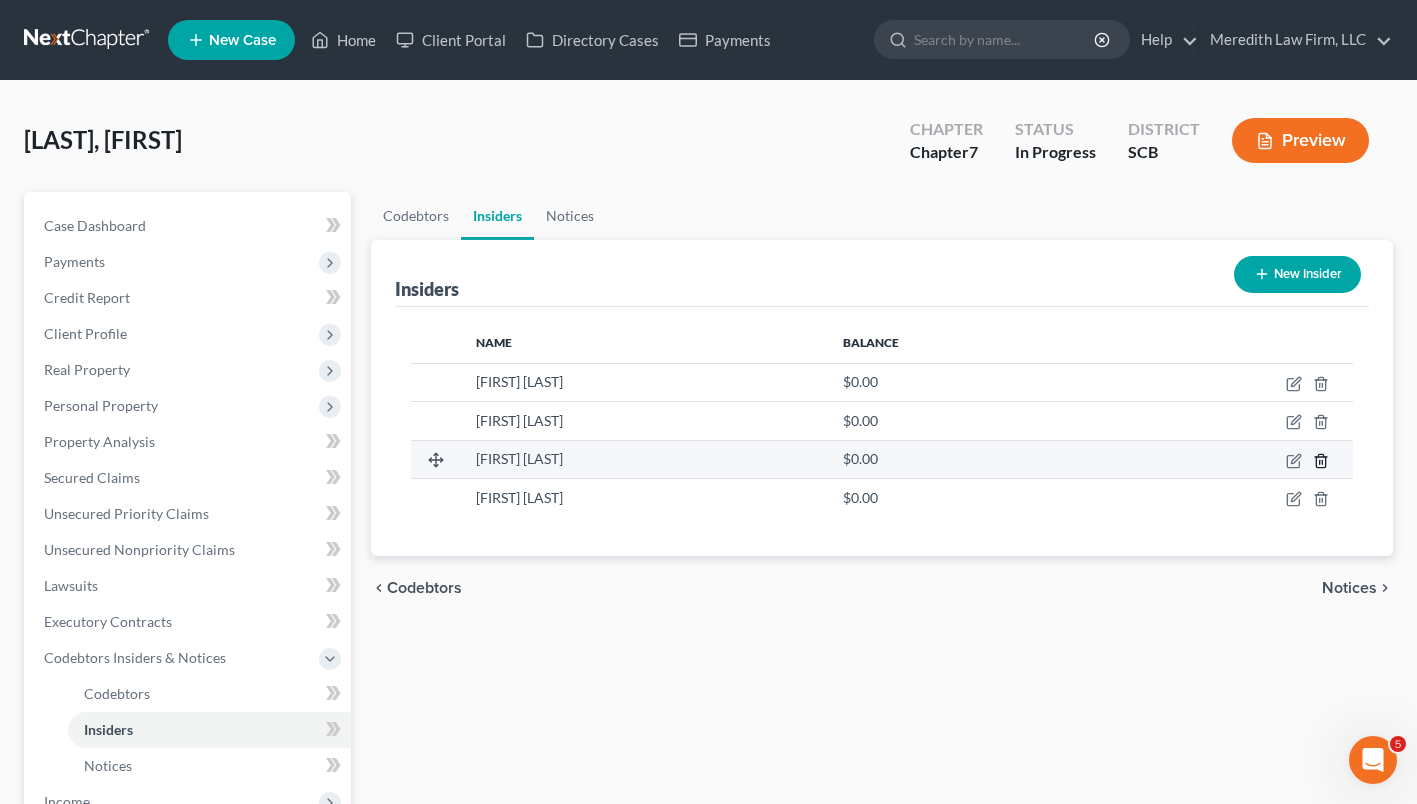 click 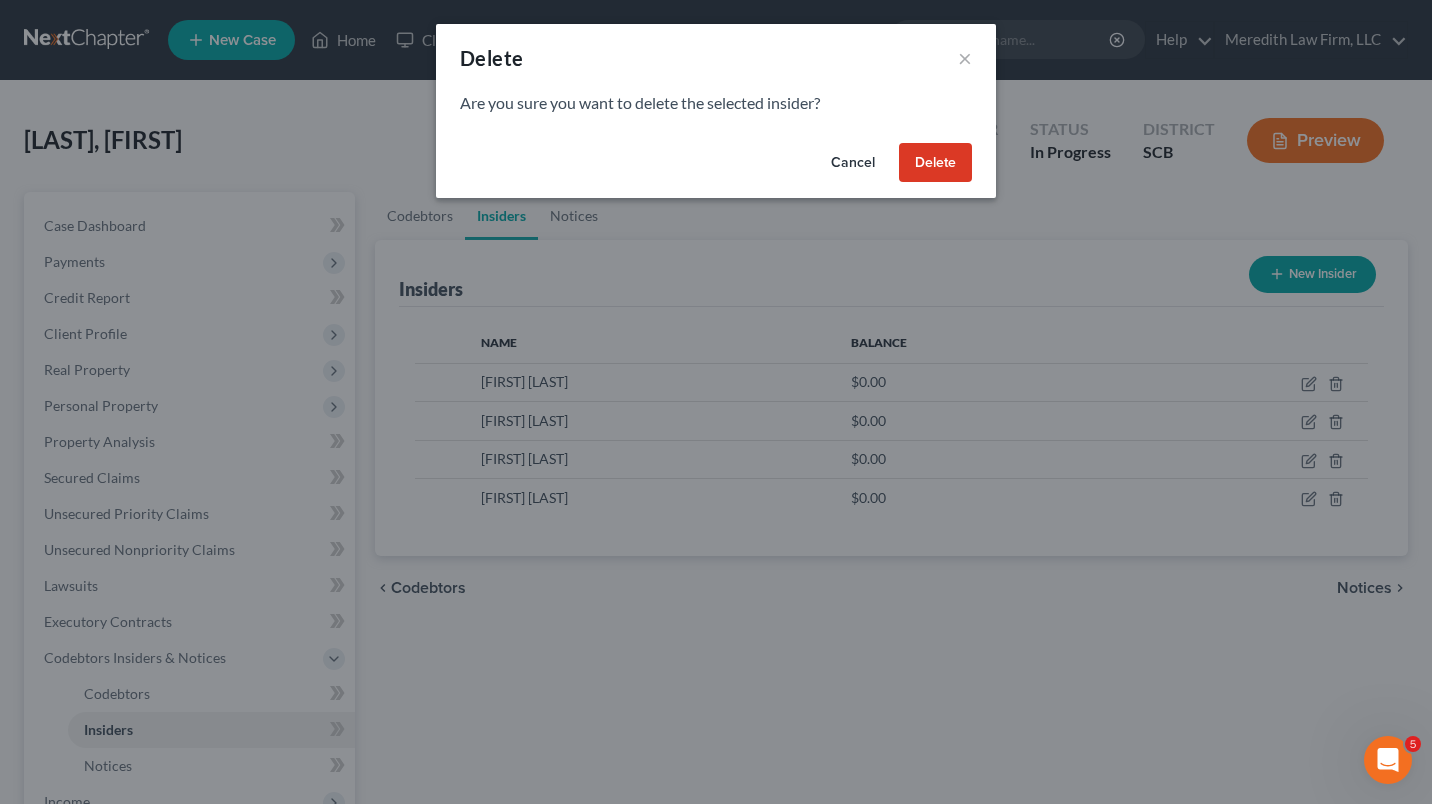click on "Cancel" at bounding box center (853, 163) 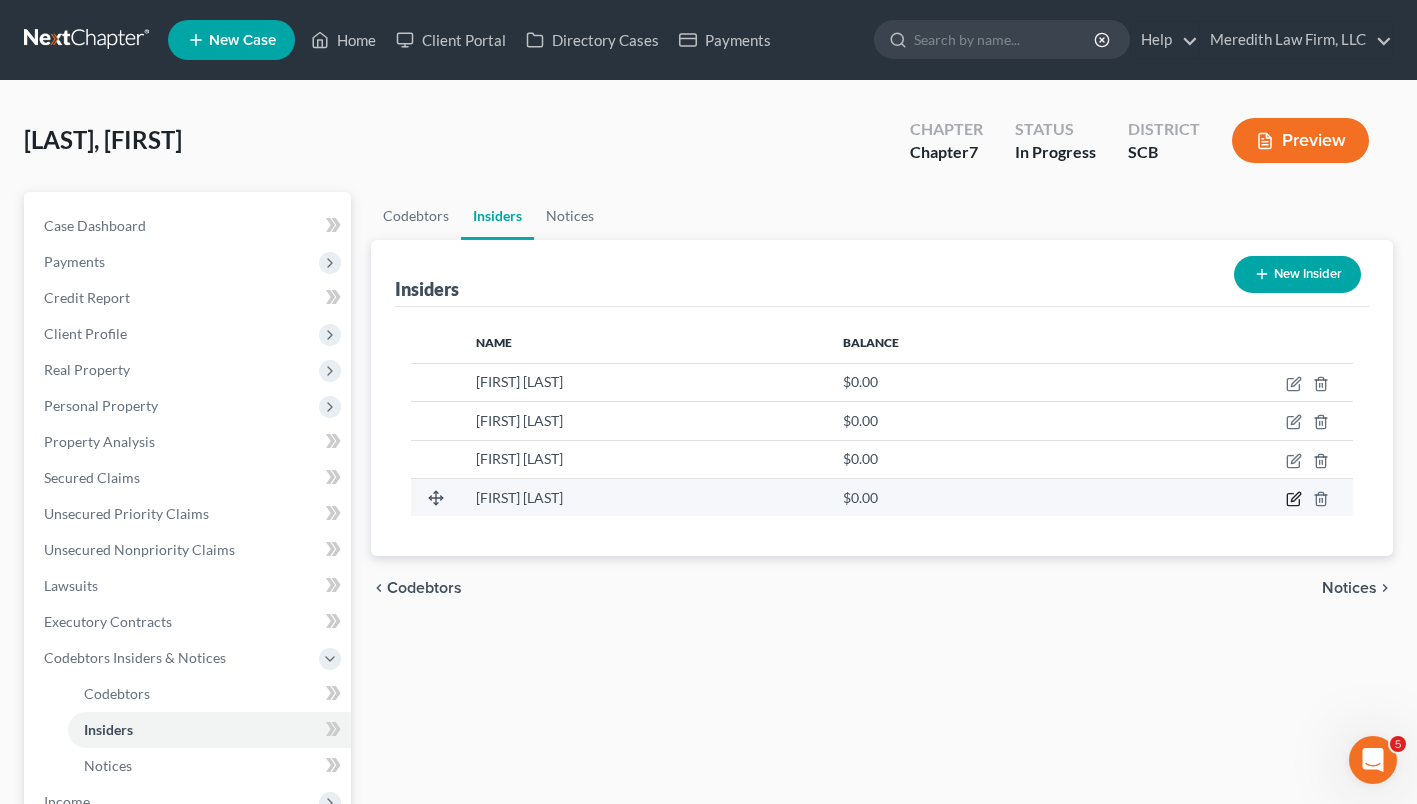 click 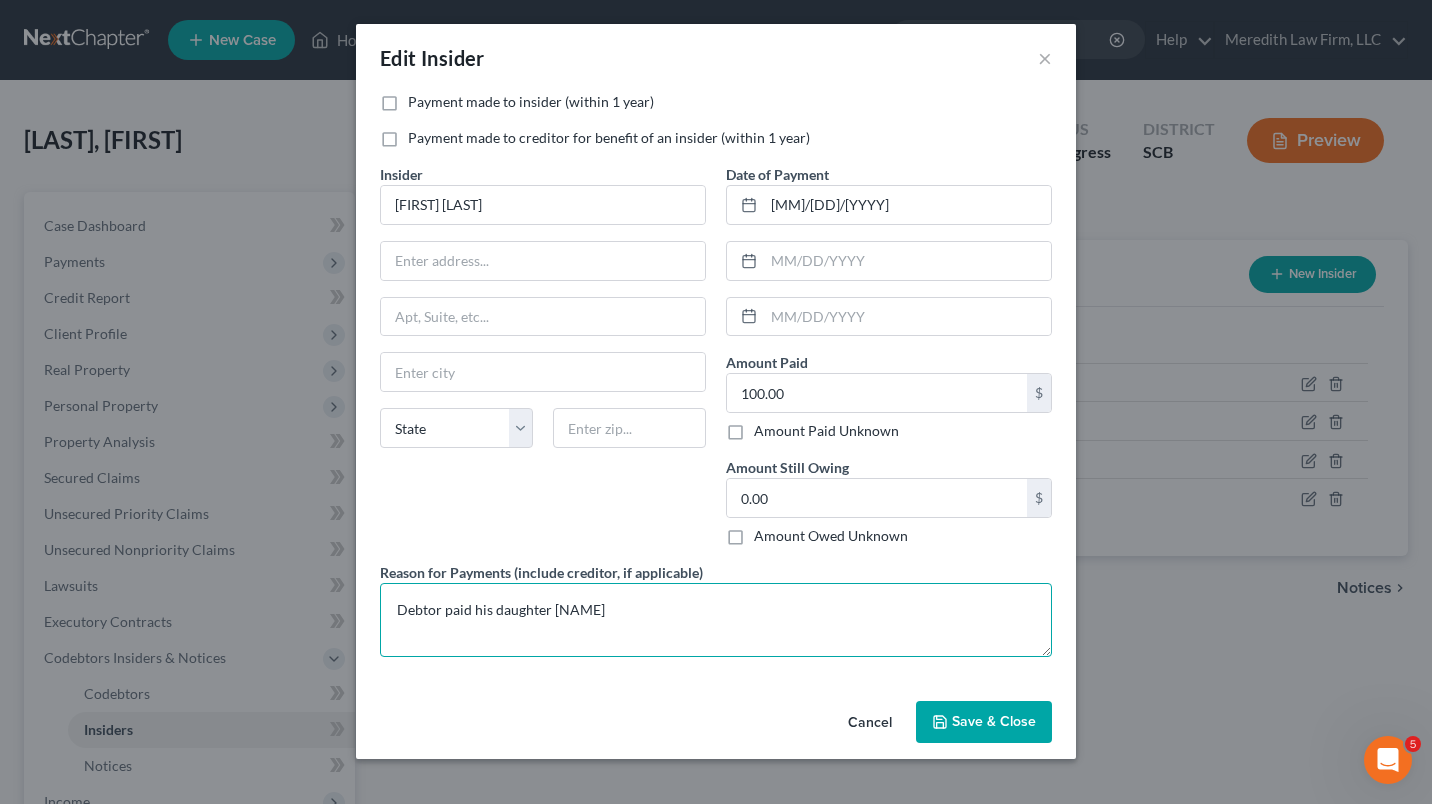 click on "Debtor paid his daughter [NAME]" at bounding box center (716, 620) 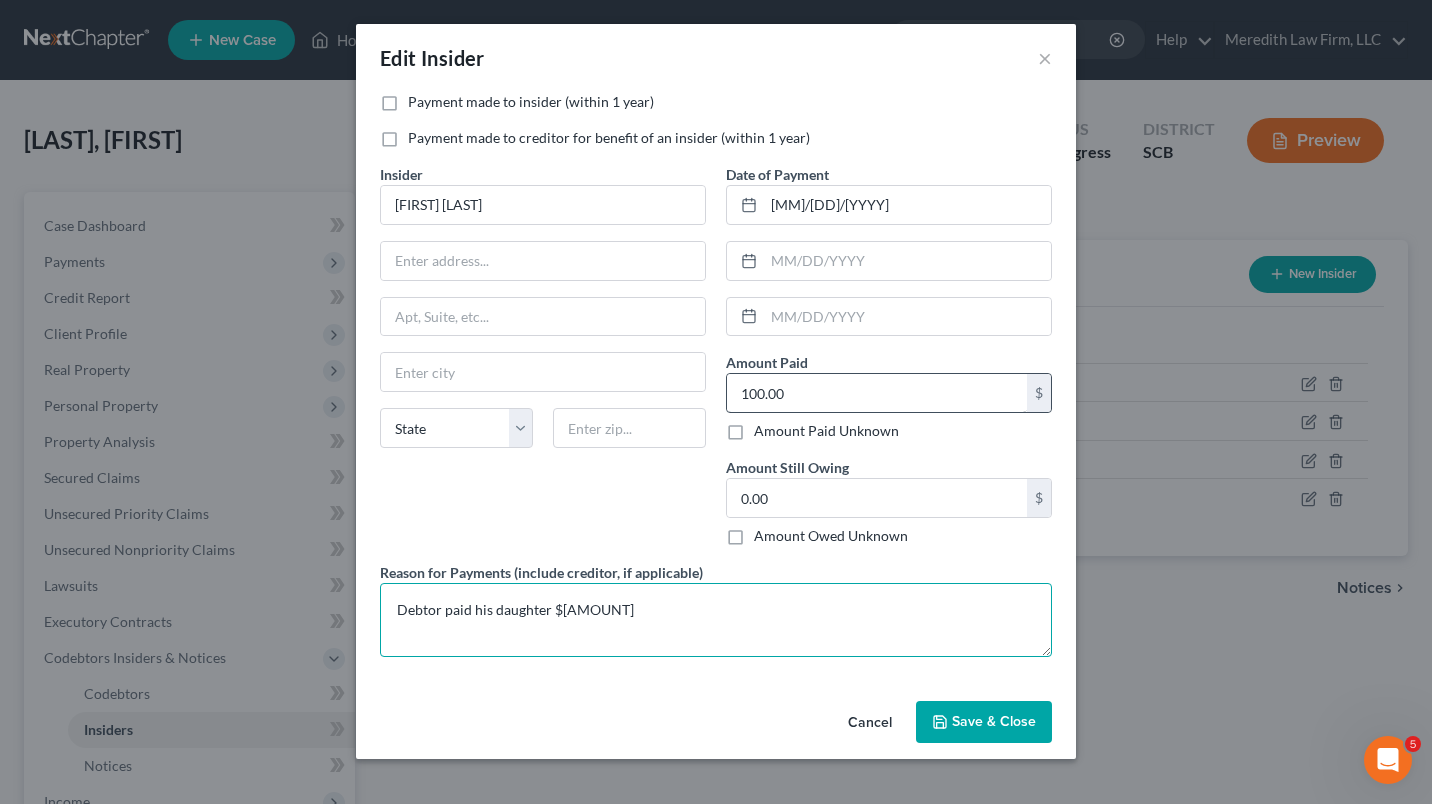 type on "Debtor paid his daughter $[AMOUNT]" 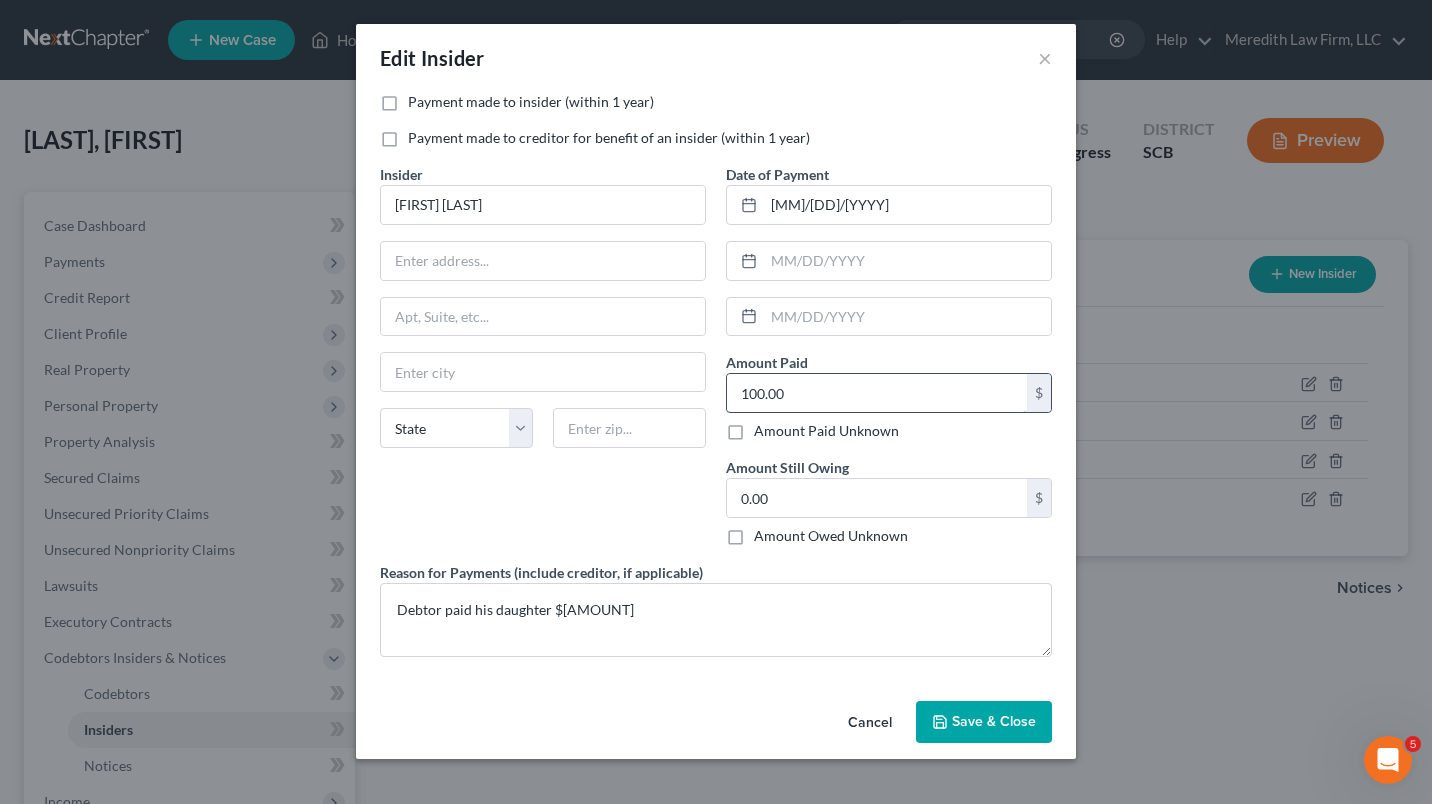 click on "100.00" at bounding box center [877, 393] 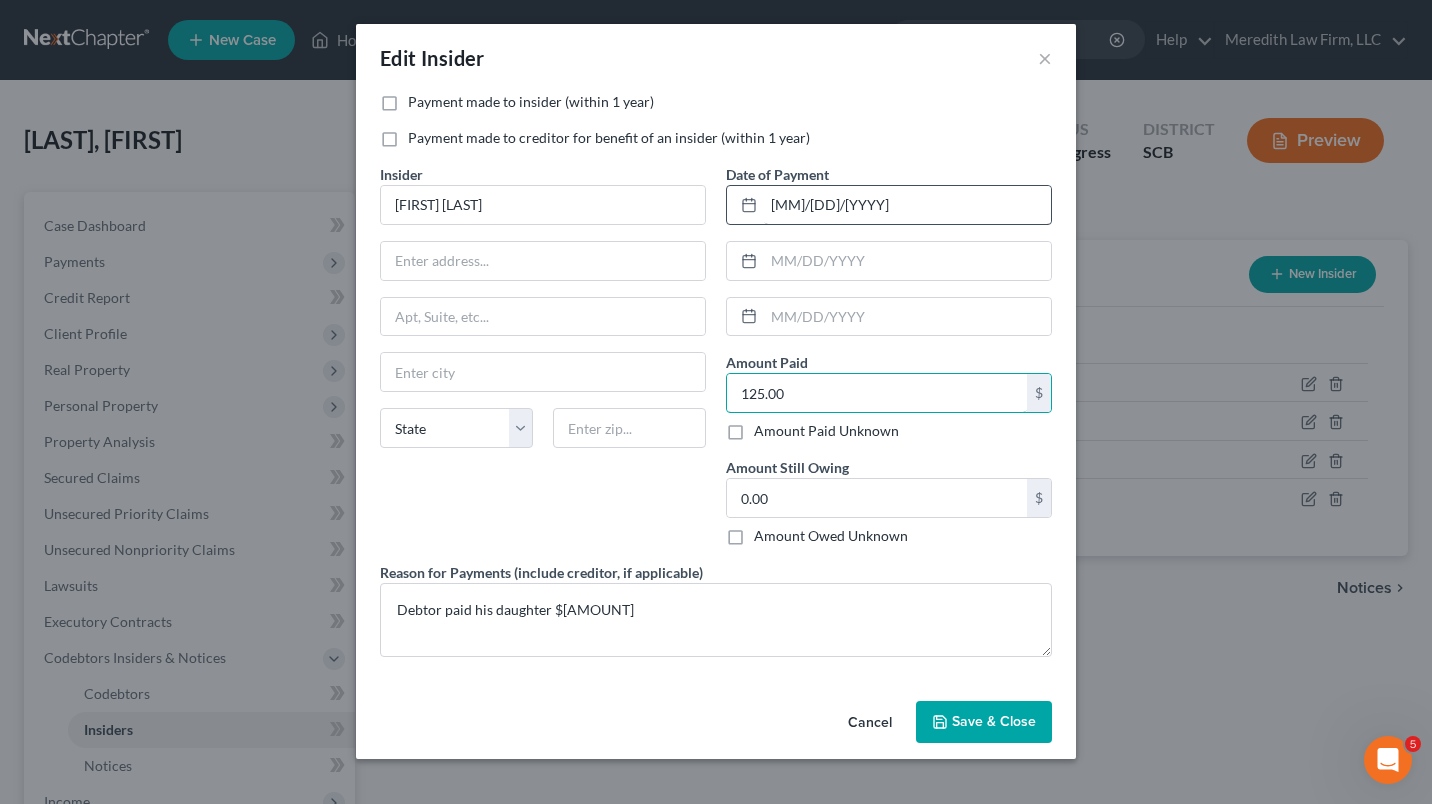 type on "125.00" 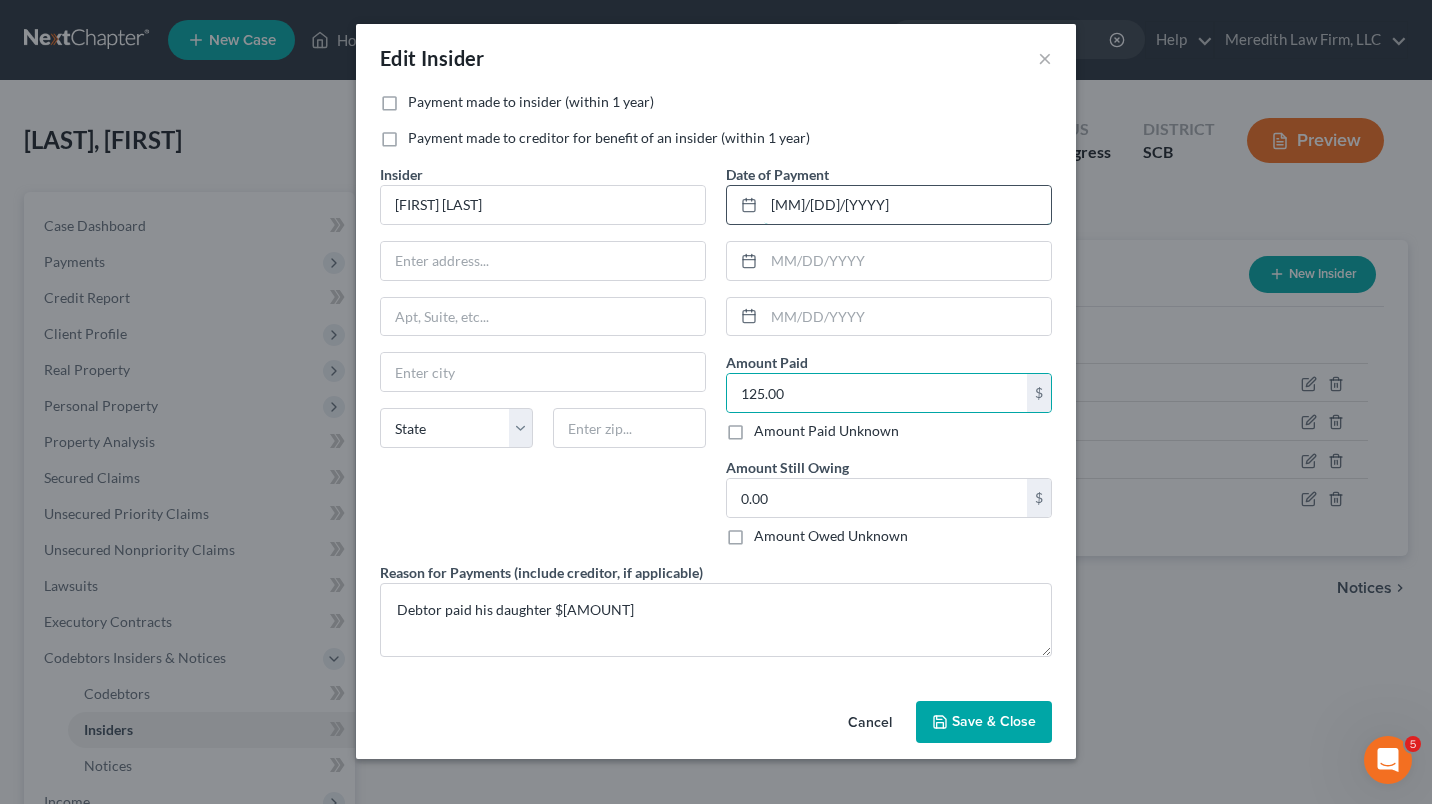 click on "[MM]/[DD]/[YYYY]" at bounding box center (907, 205) 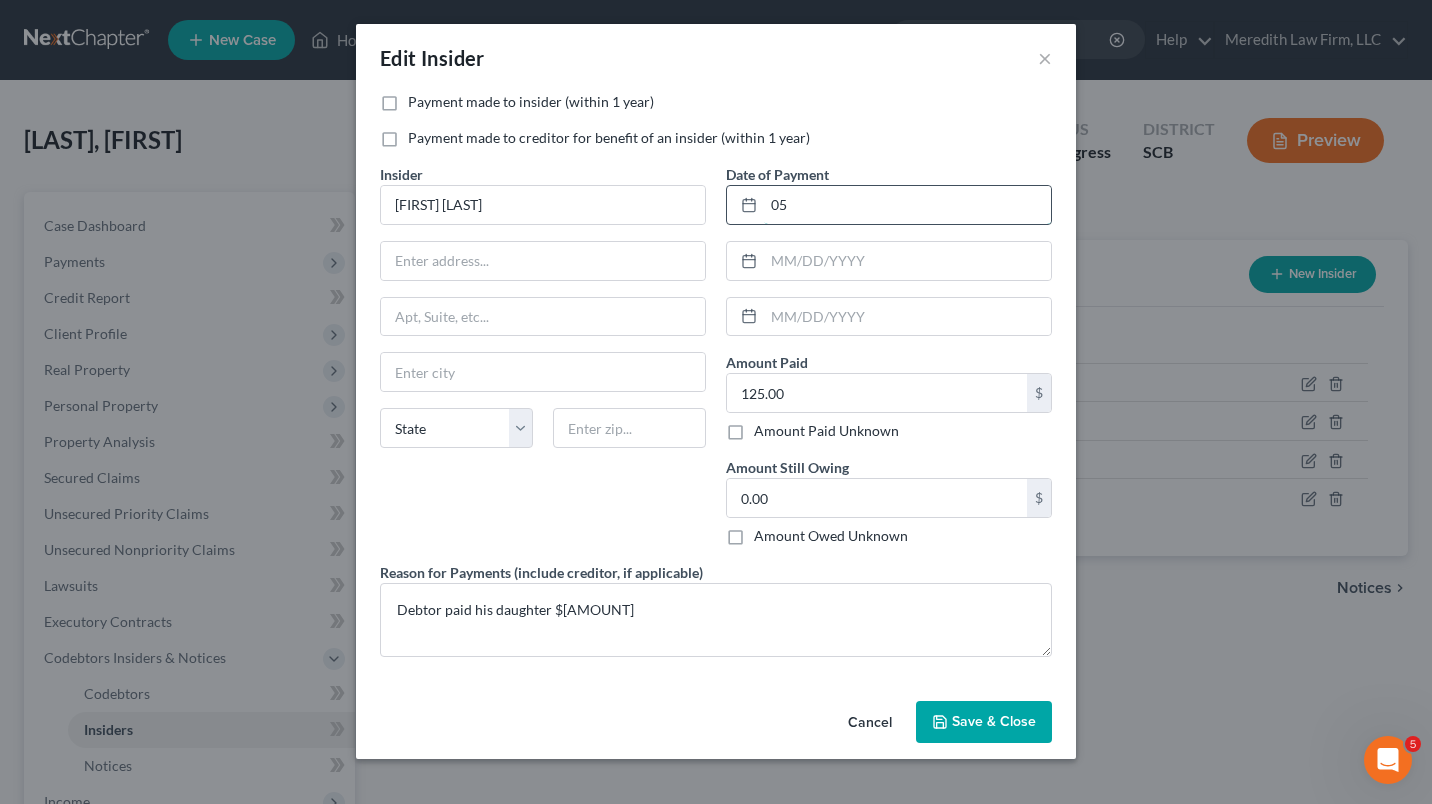 type on "0" 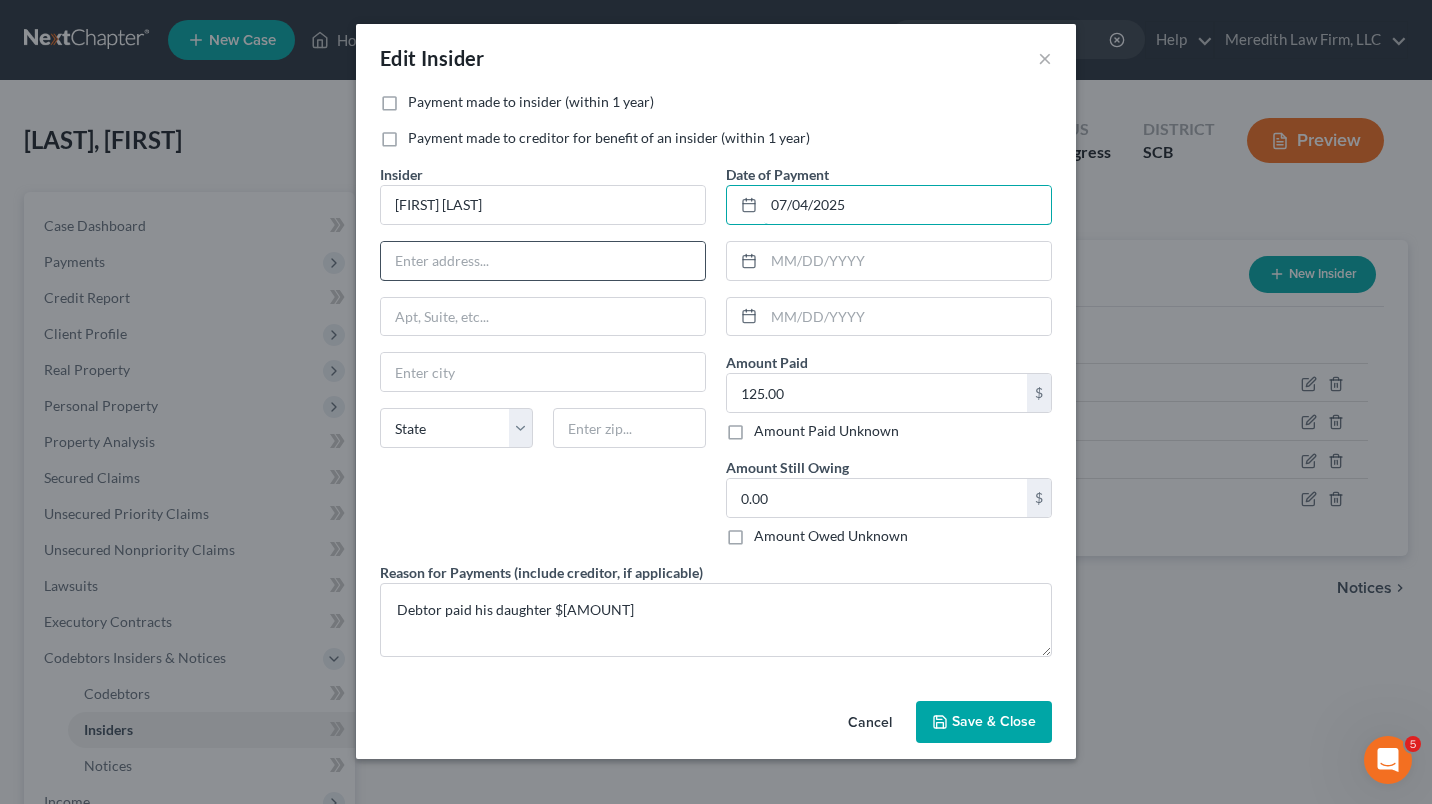 type on "07/04/2025" 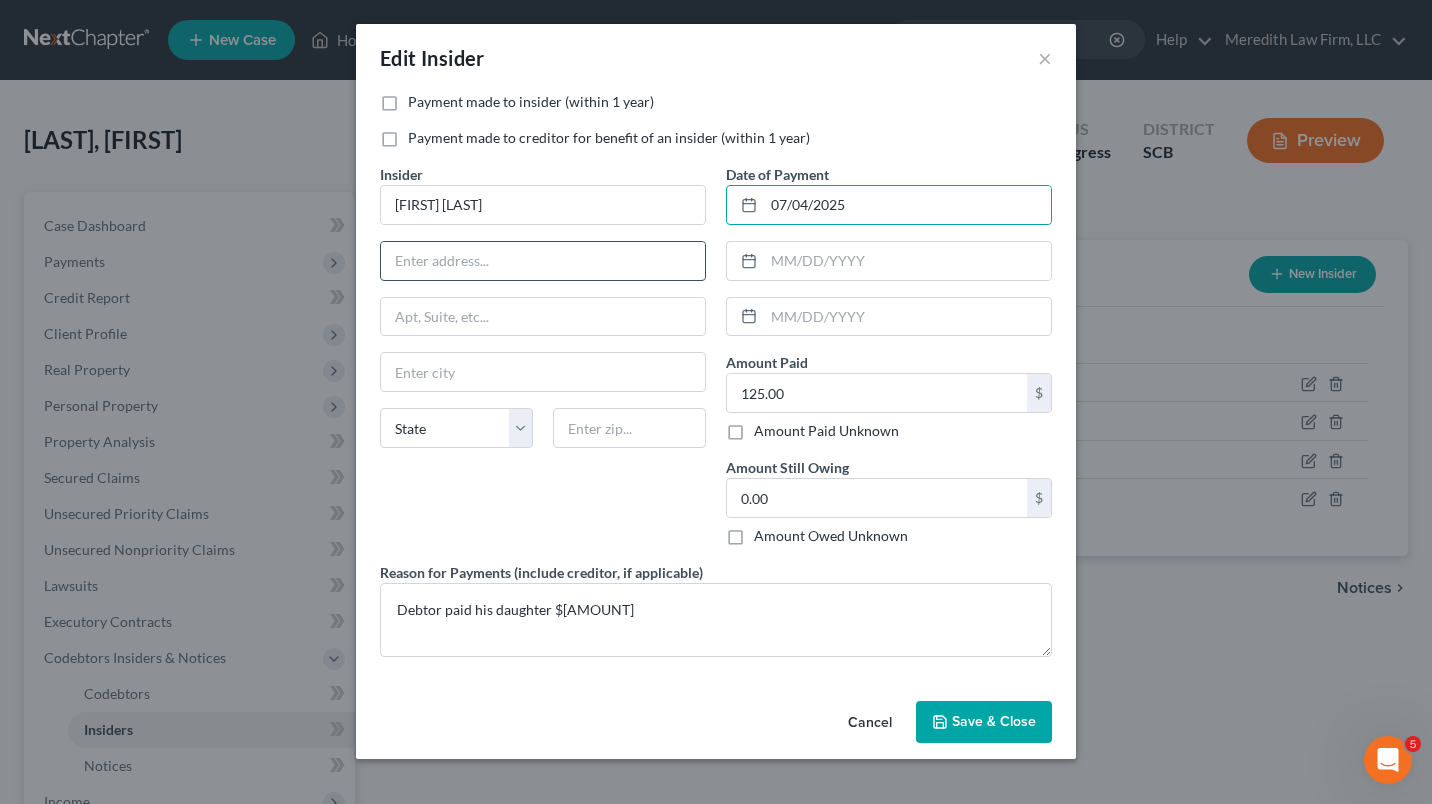 click at bounding box center (543, 261) 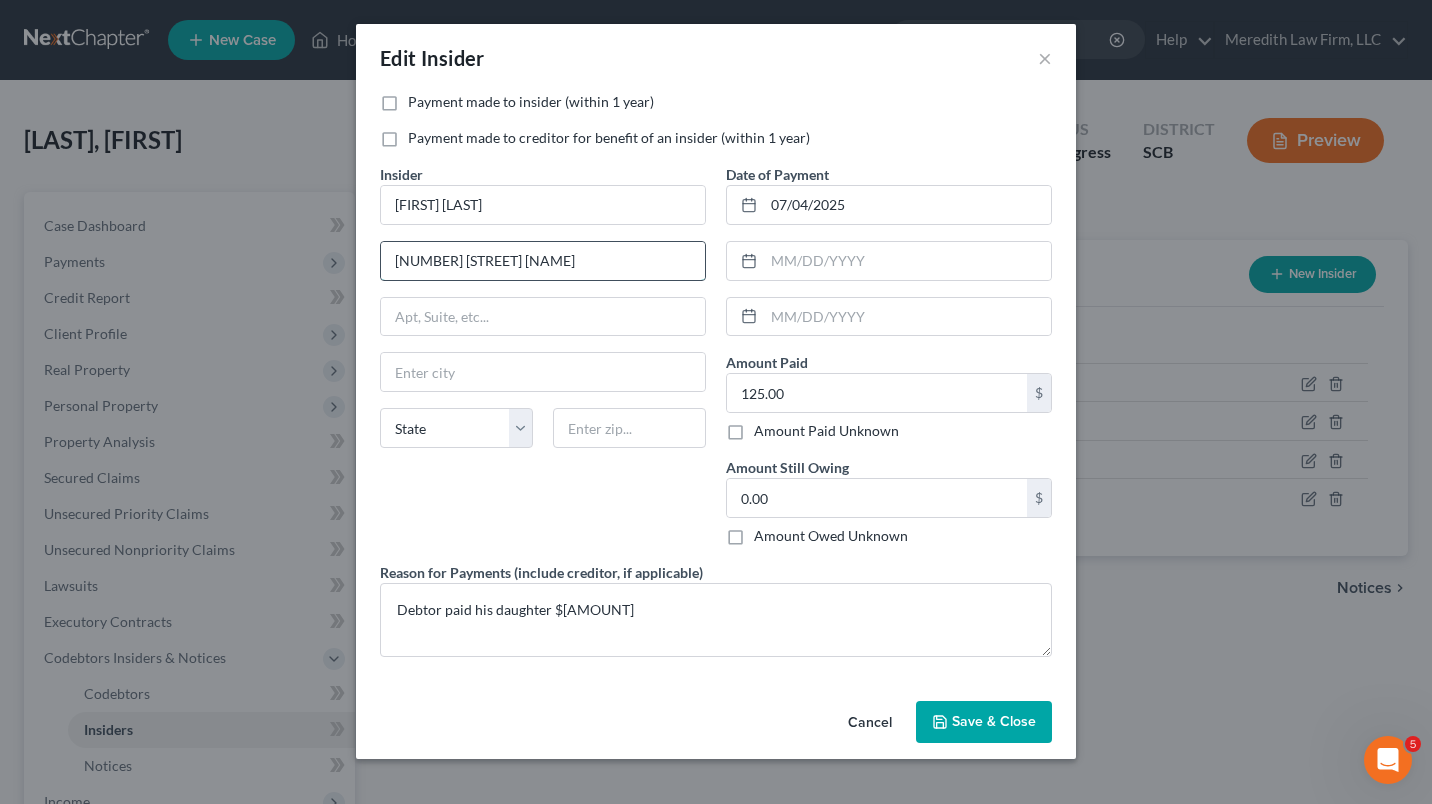 type on "[NUMBER] [STREET] [NAME]" 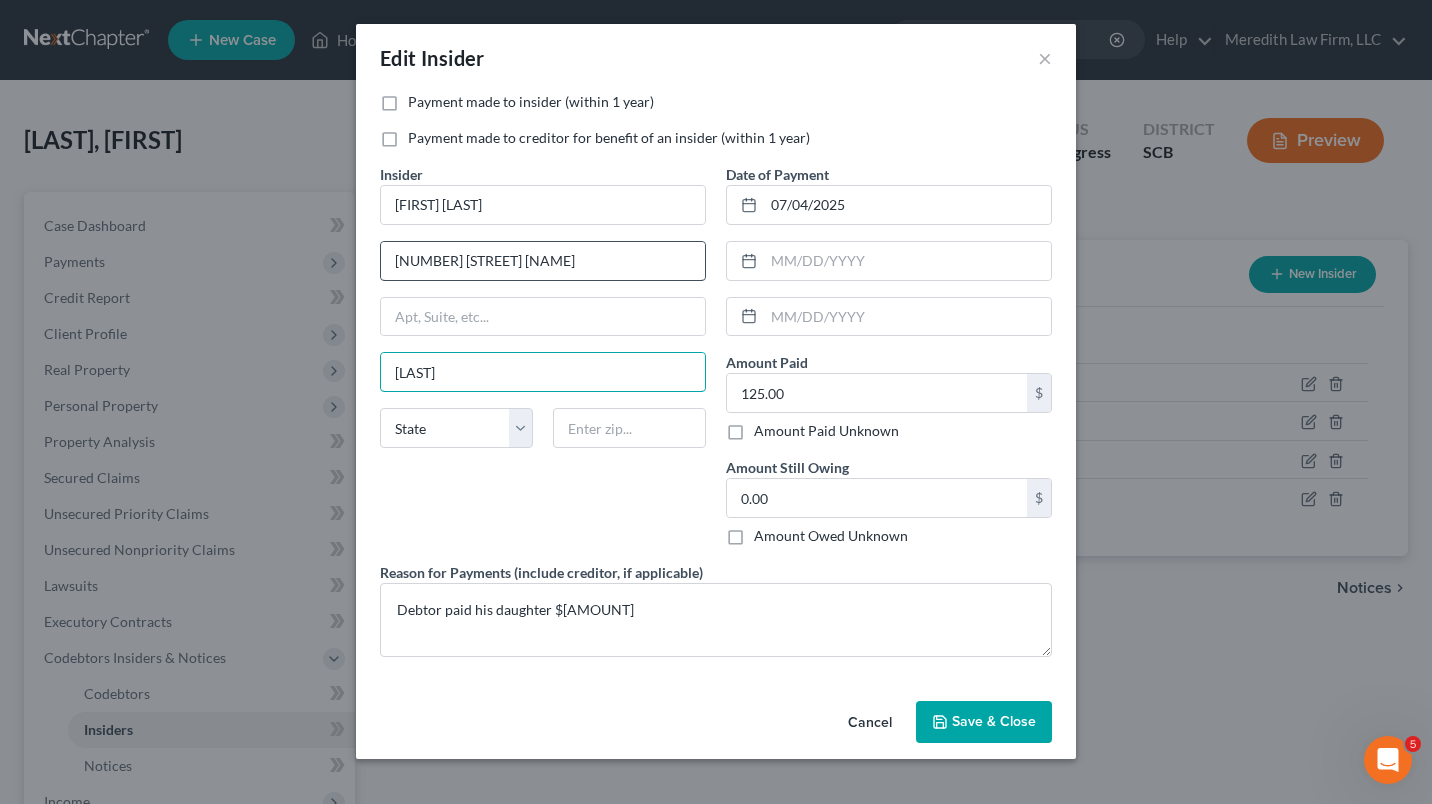 type on "[LAST]" 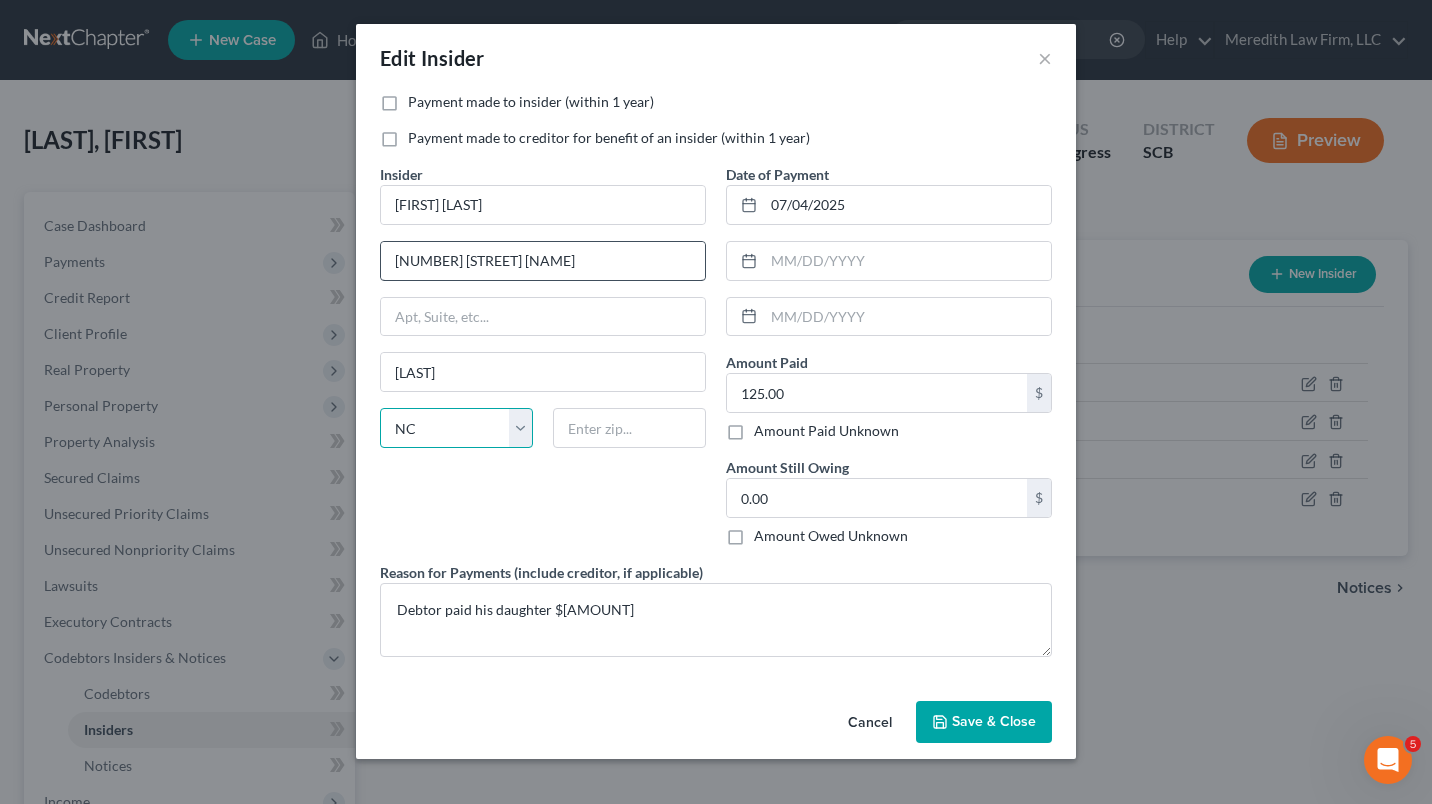 select on "33" 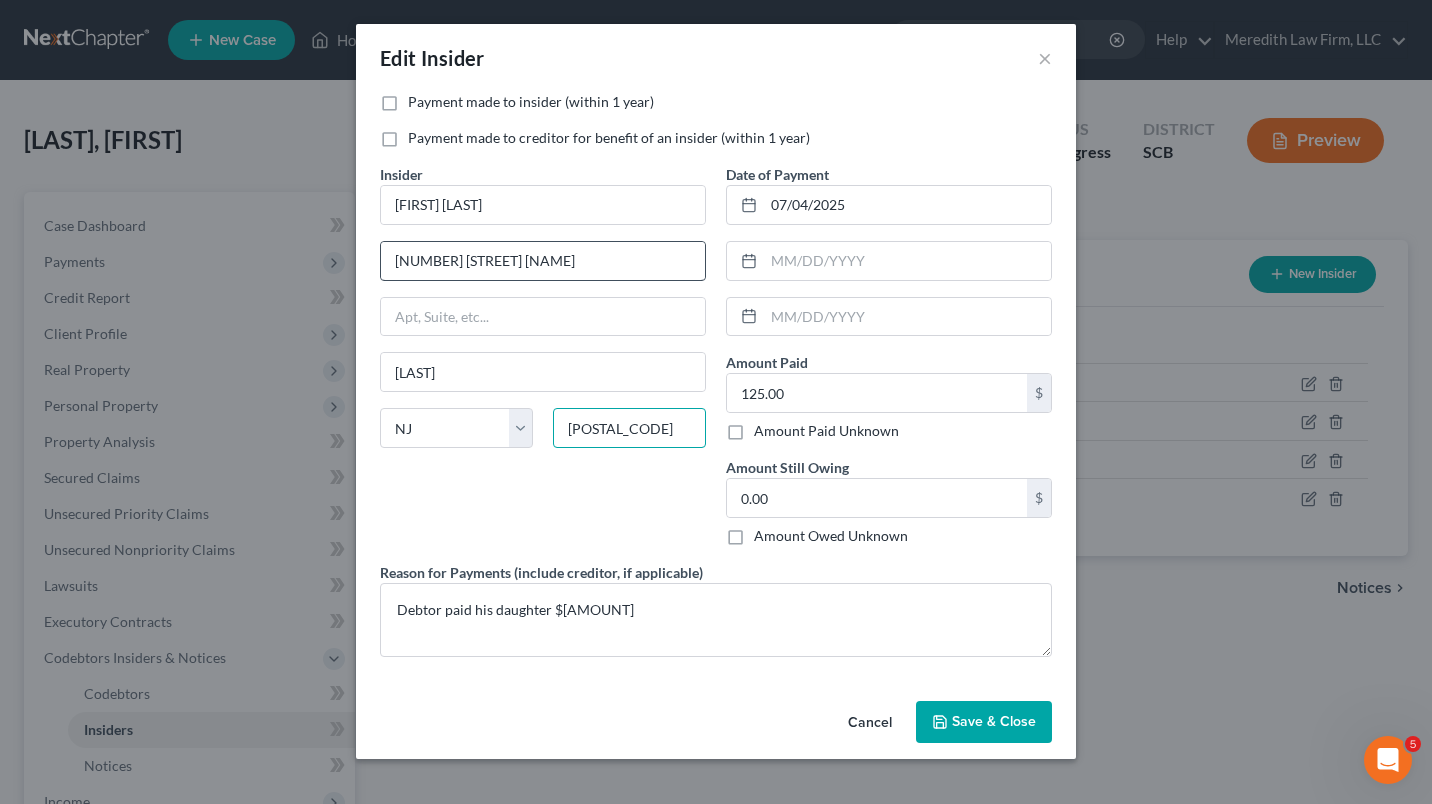 type on "[POSTAL_CODE]" 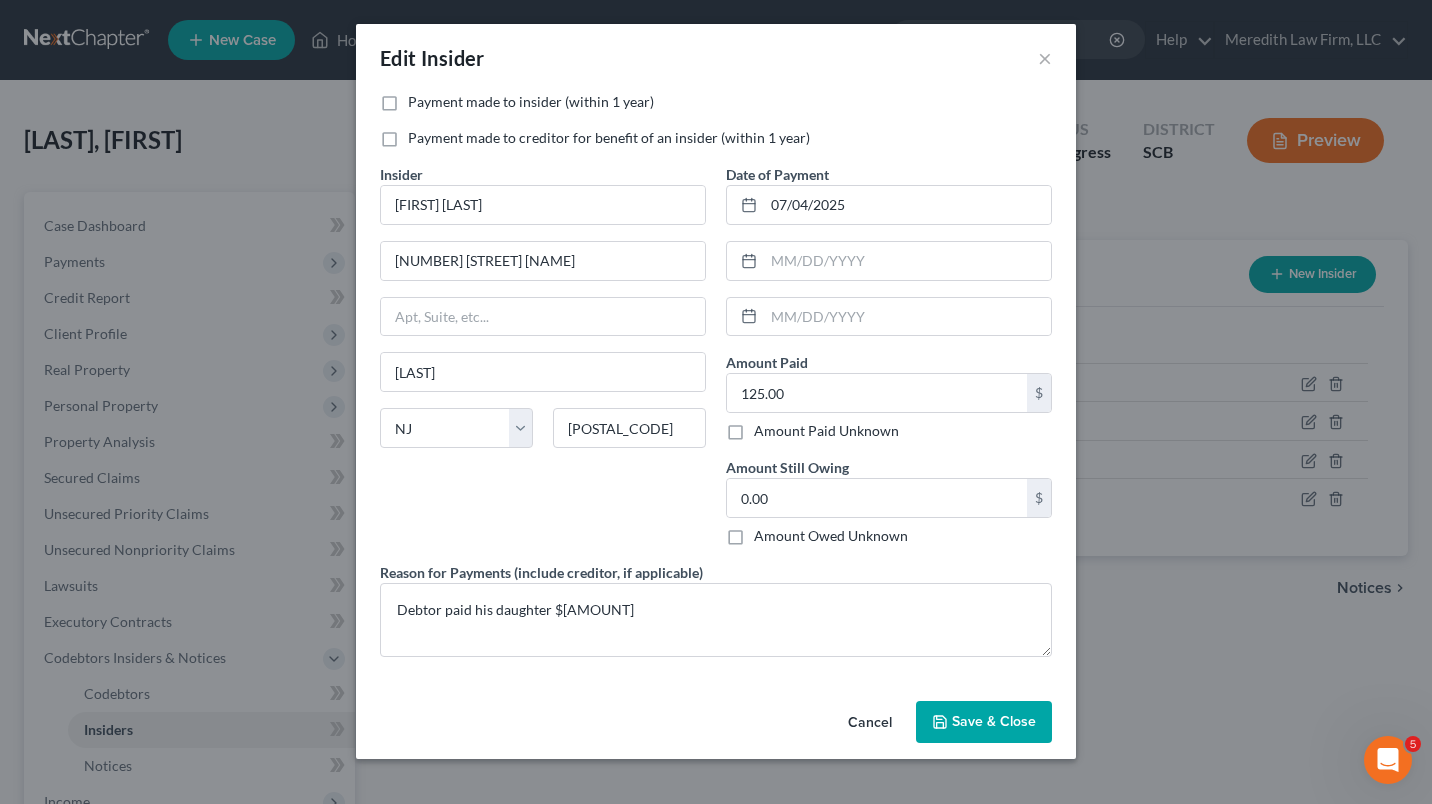click on "Save & Close" at bounding box center (994, 721) 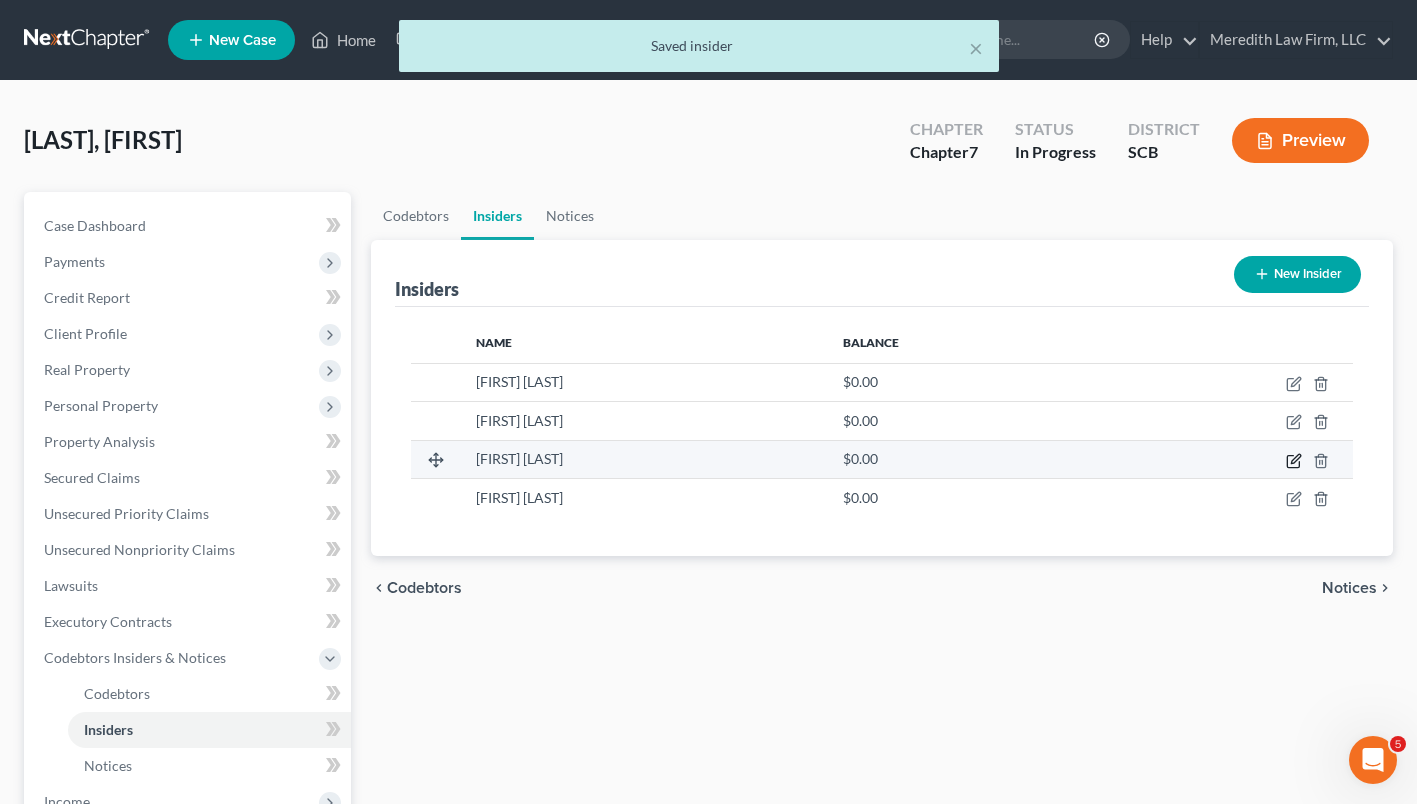 click 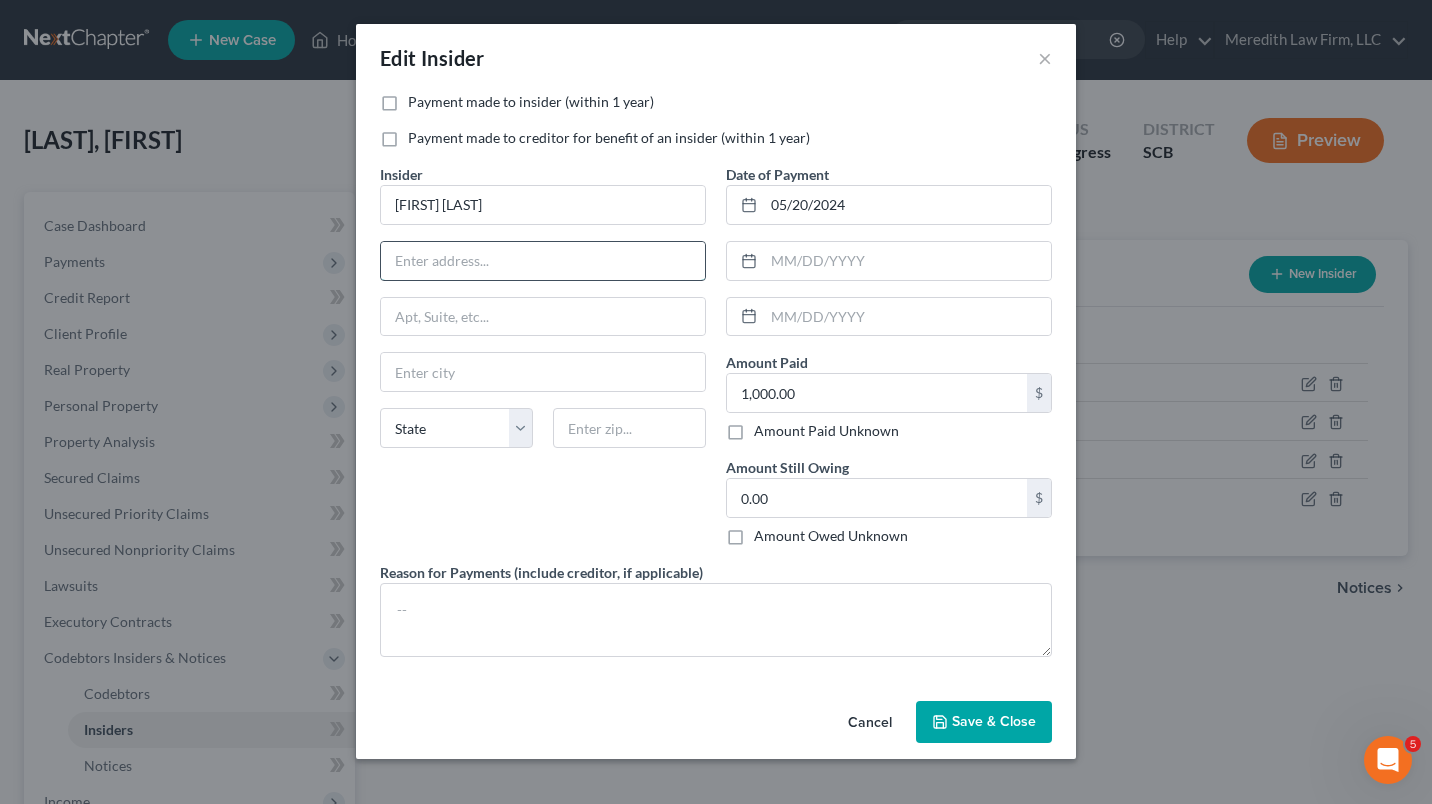 click at bounding box center (543, 261) 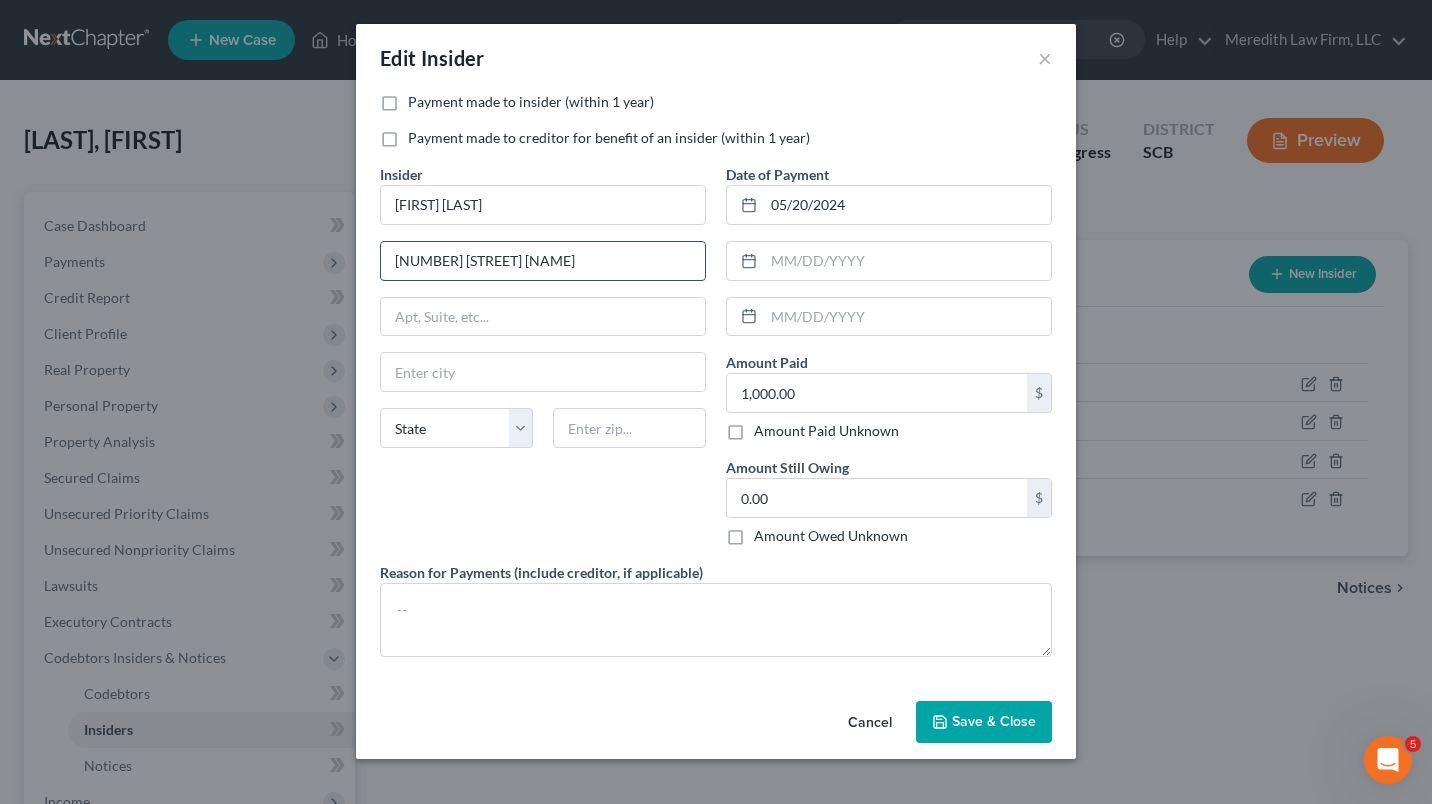 type on "[NUMBER] [STREET] [NAME]" 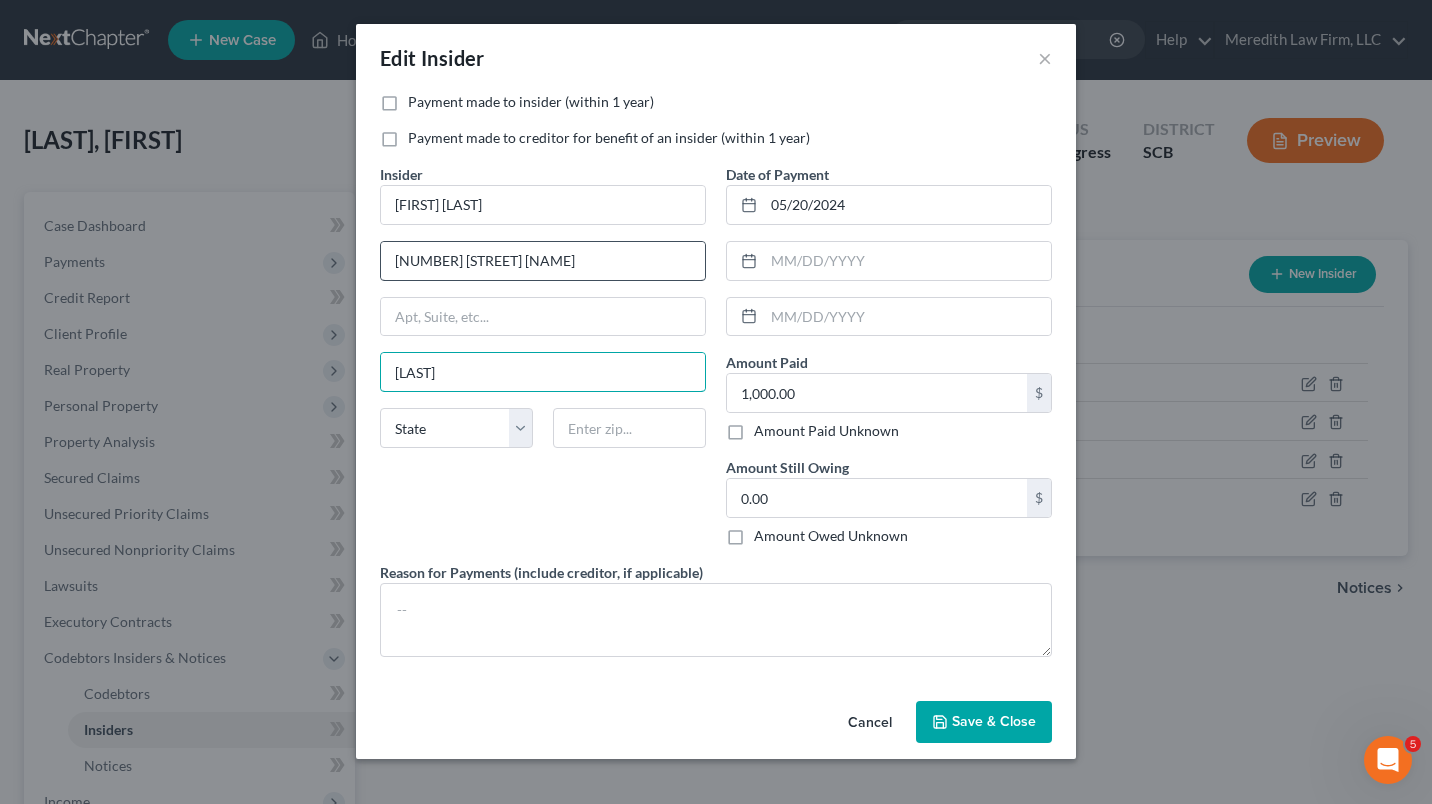 type on "[LAST]" 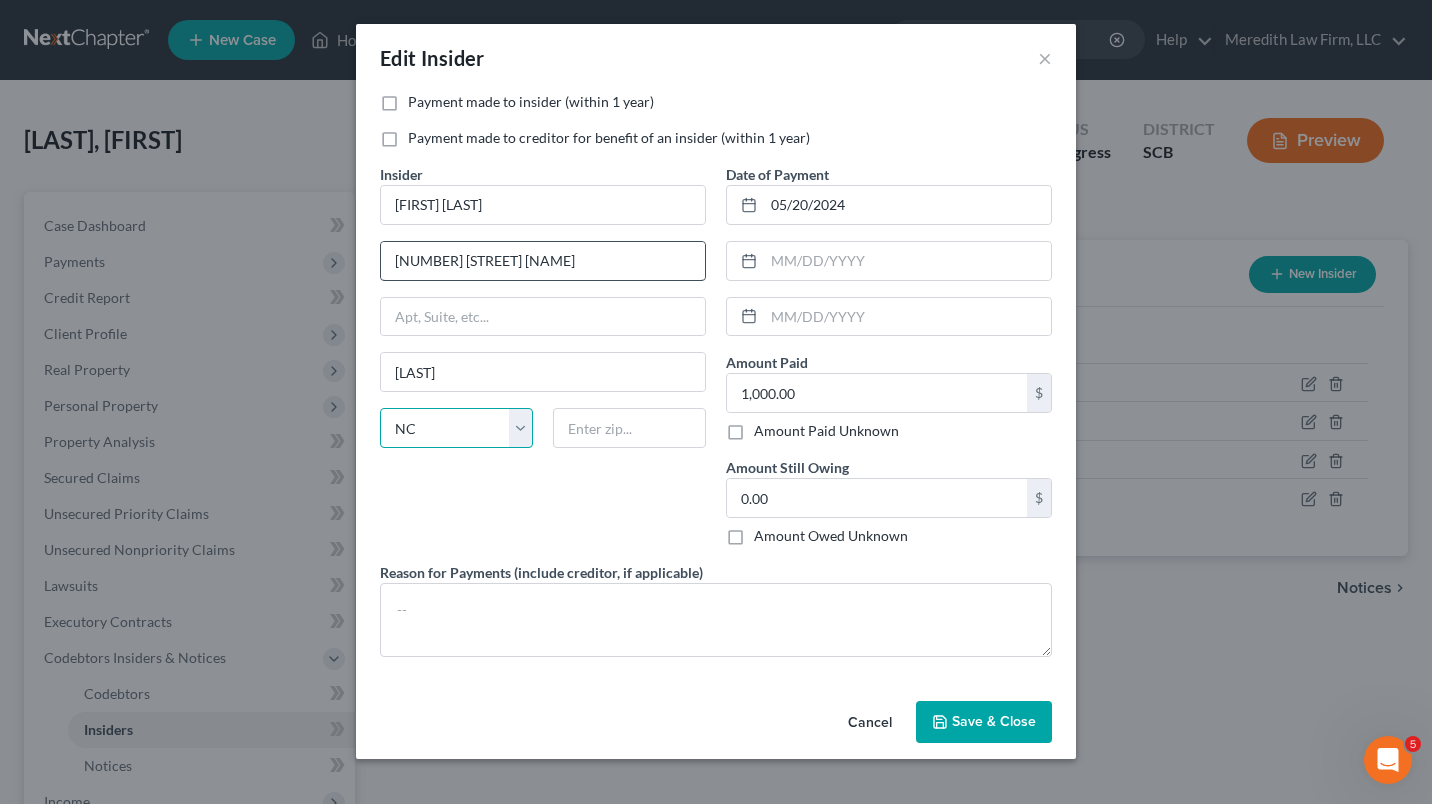 select on "33" 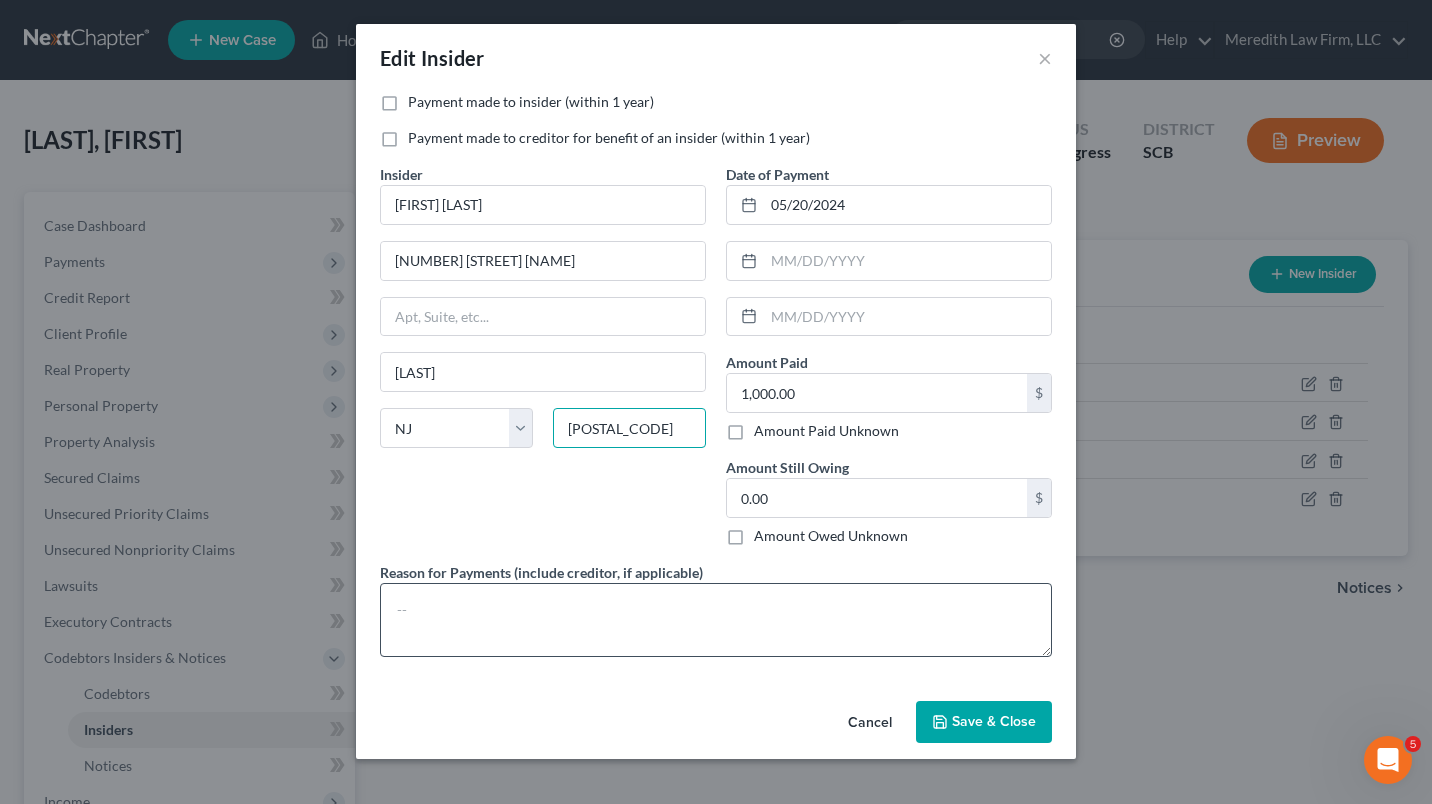 type on "[POSTAL_CODE]" 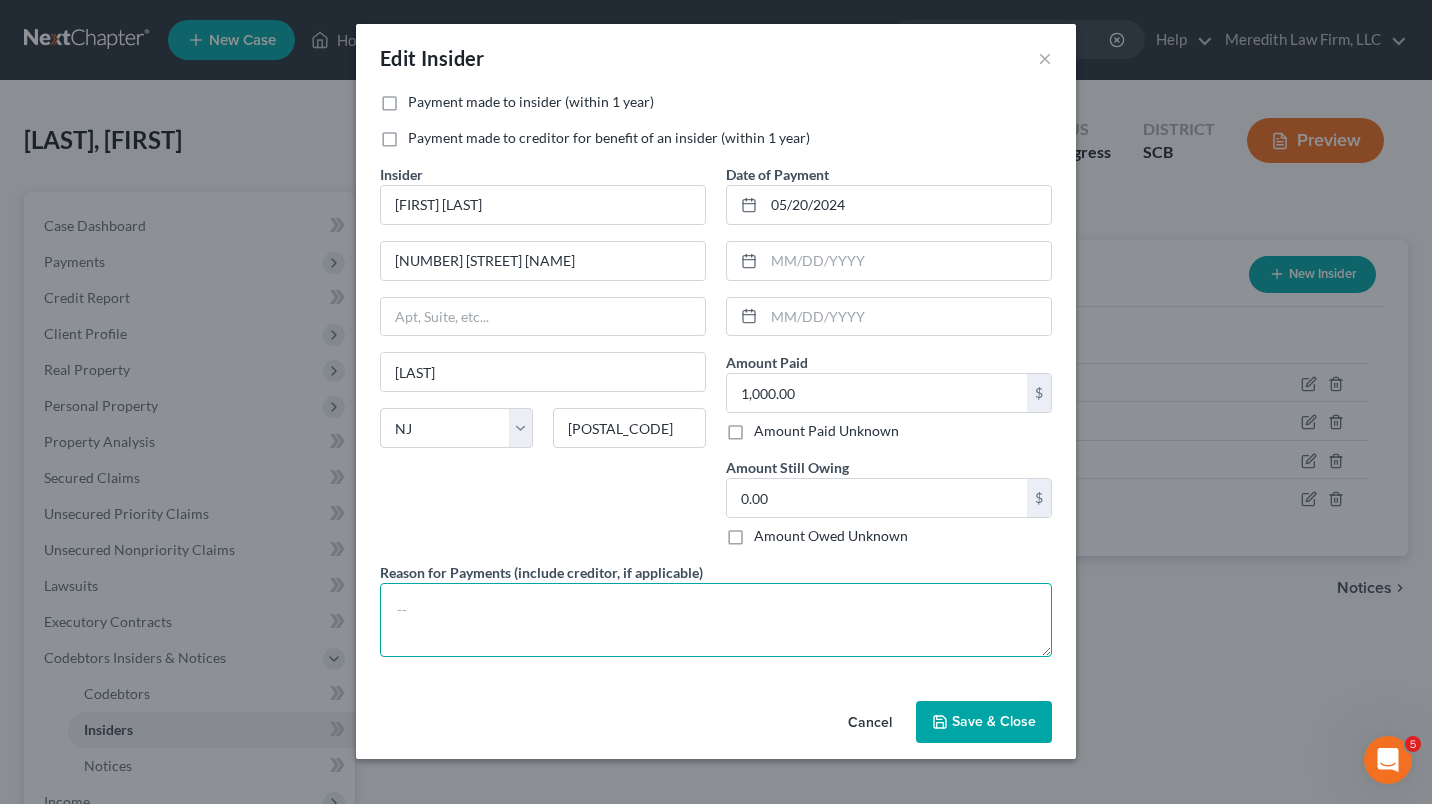 click at bounding box center [716, 620] 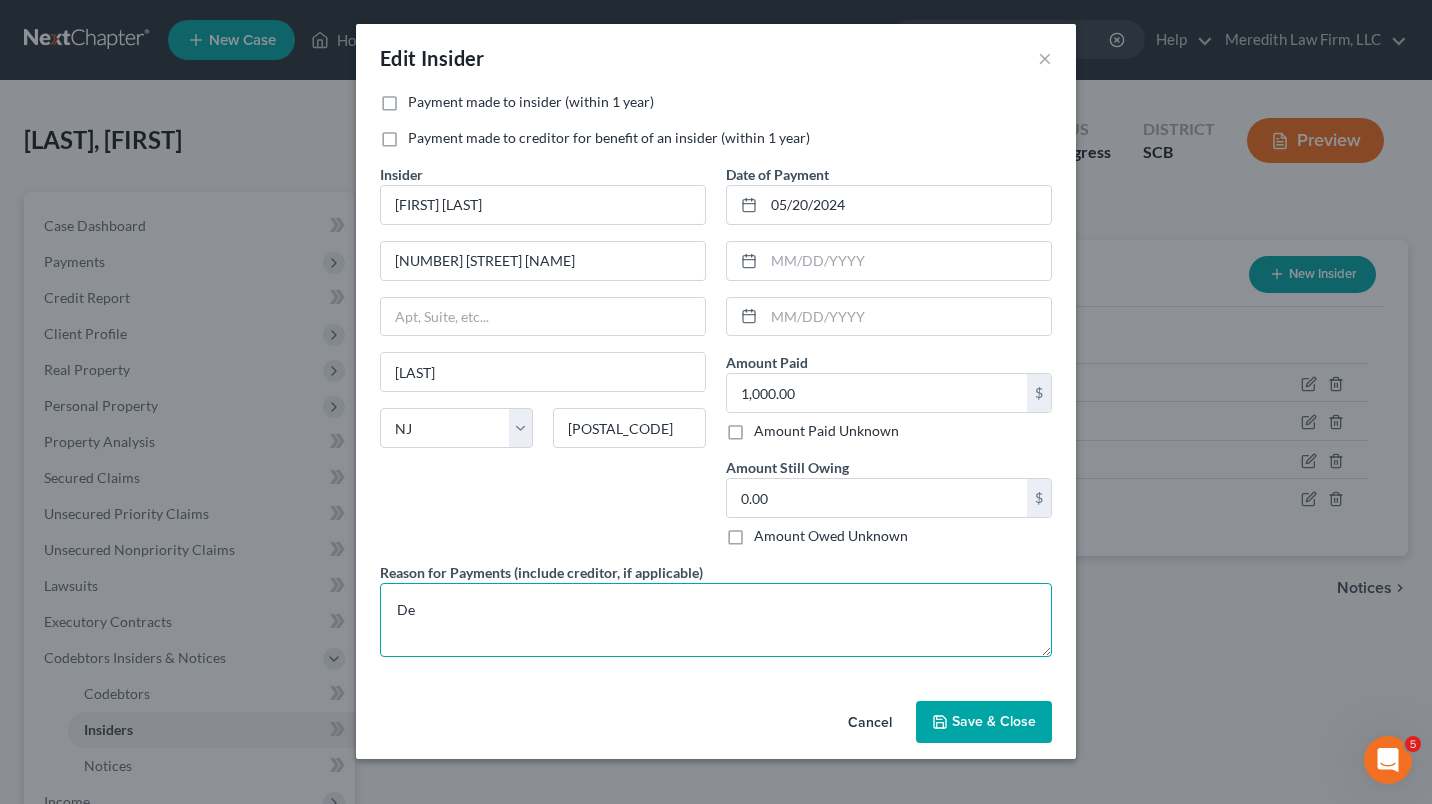 type on "D" 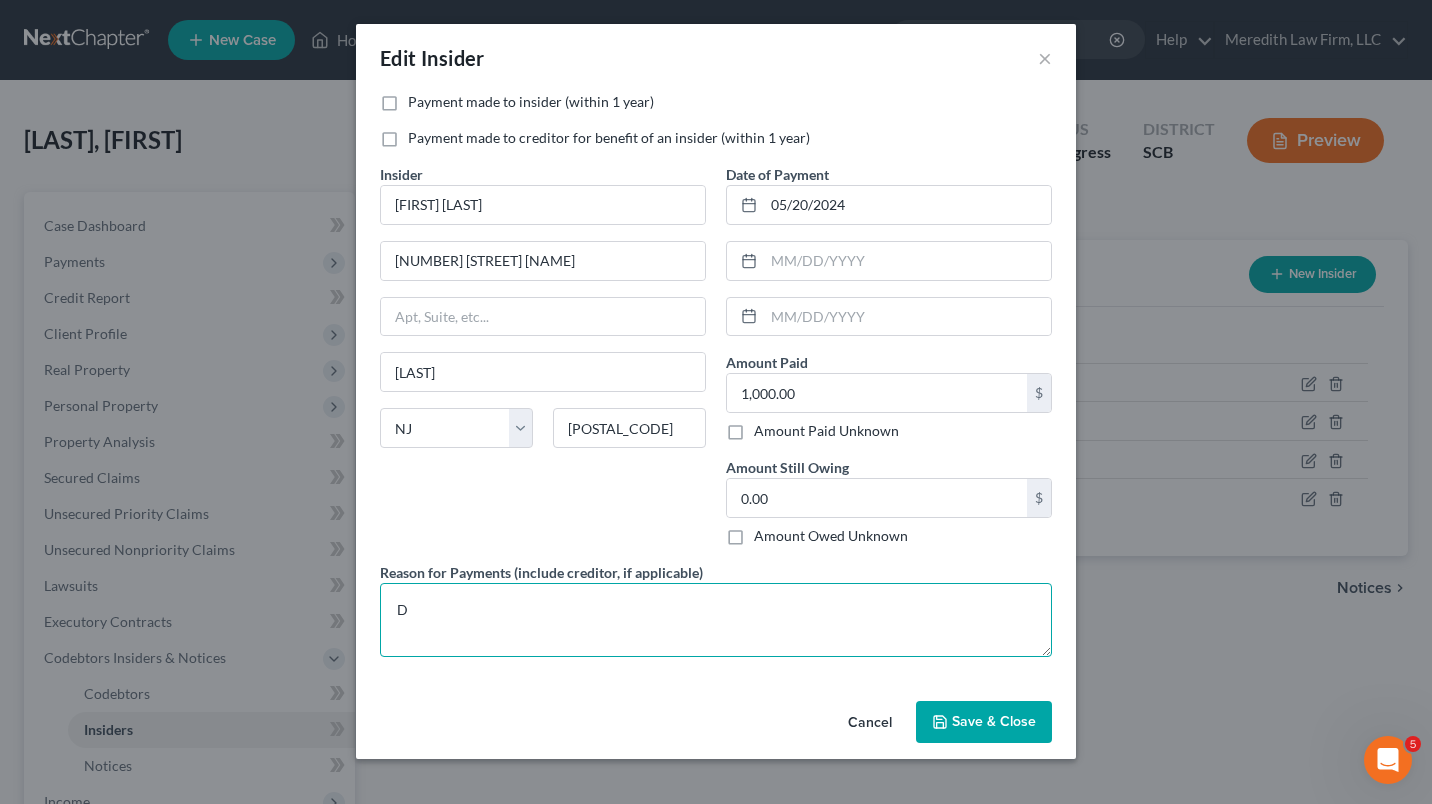 type 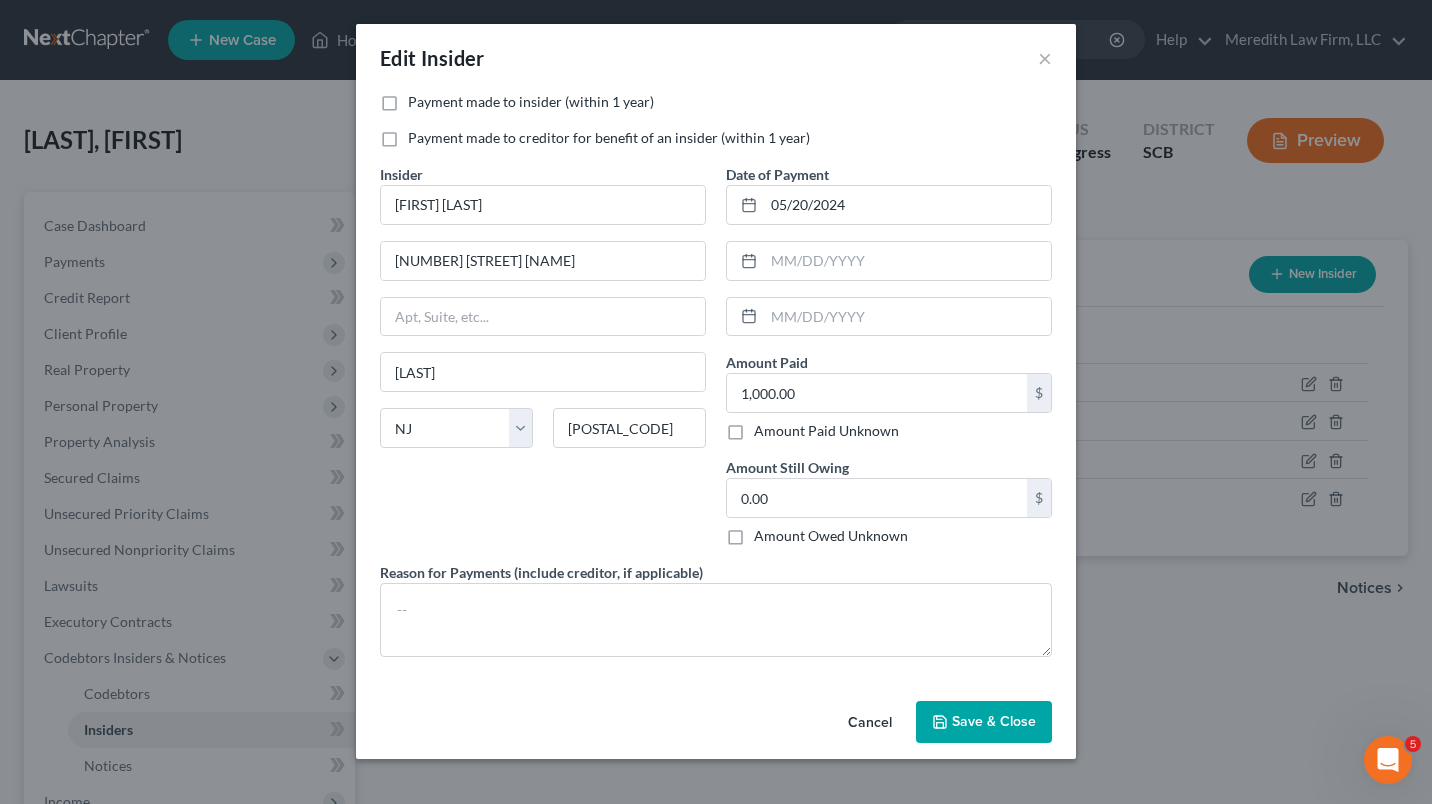 click on "Save & Close" at bounding box center [994, 721] 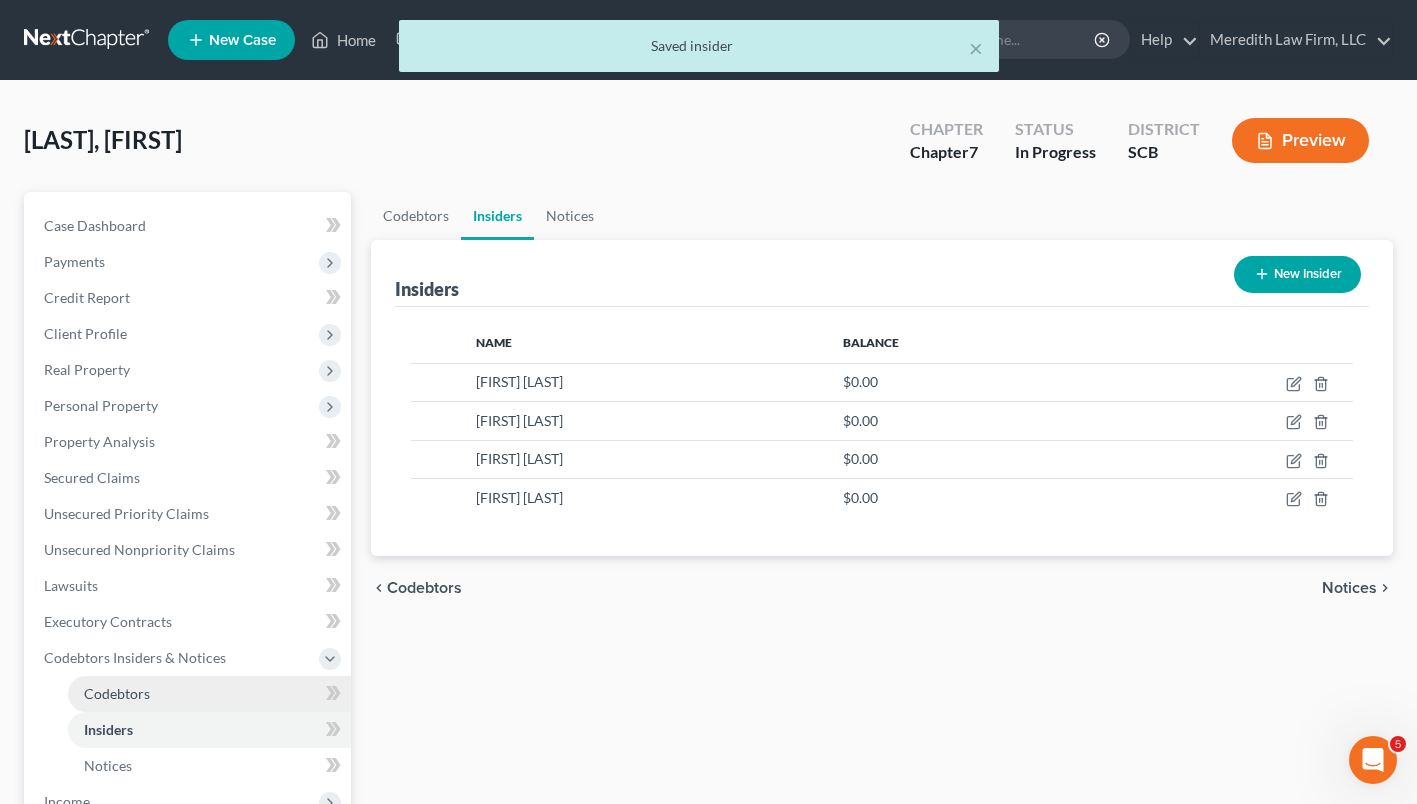 click on "Codebtors" at bounding box center (209, 694) 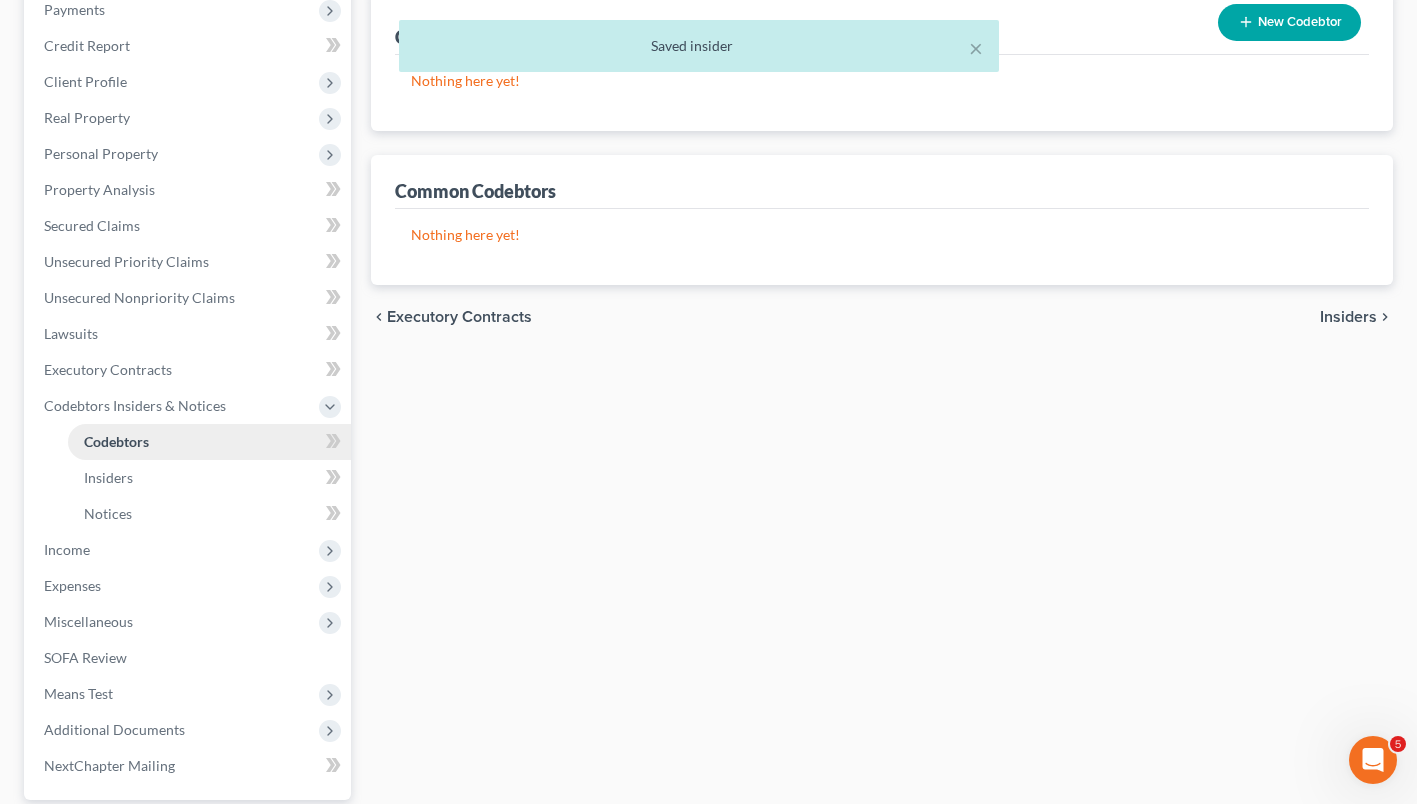 scroll, scrollTop: 261, scrollLeft: 0, axis: vertical 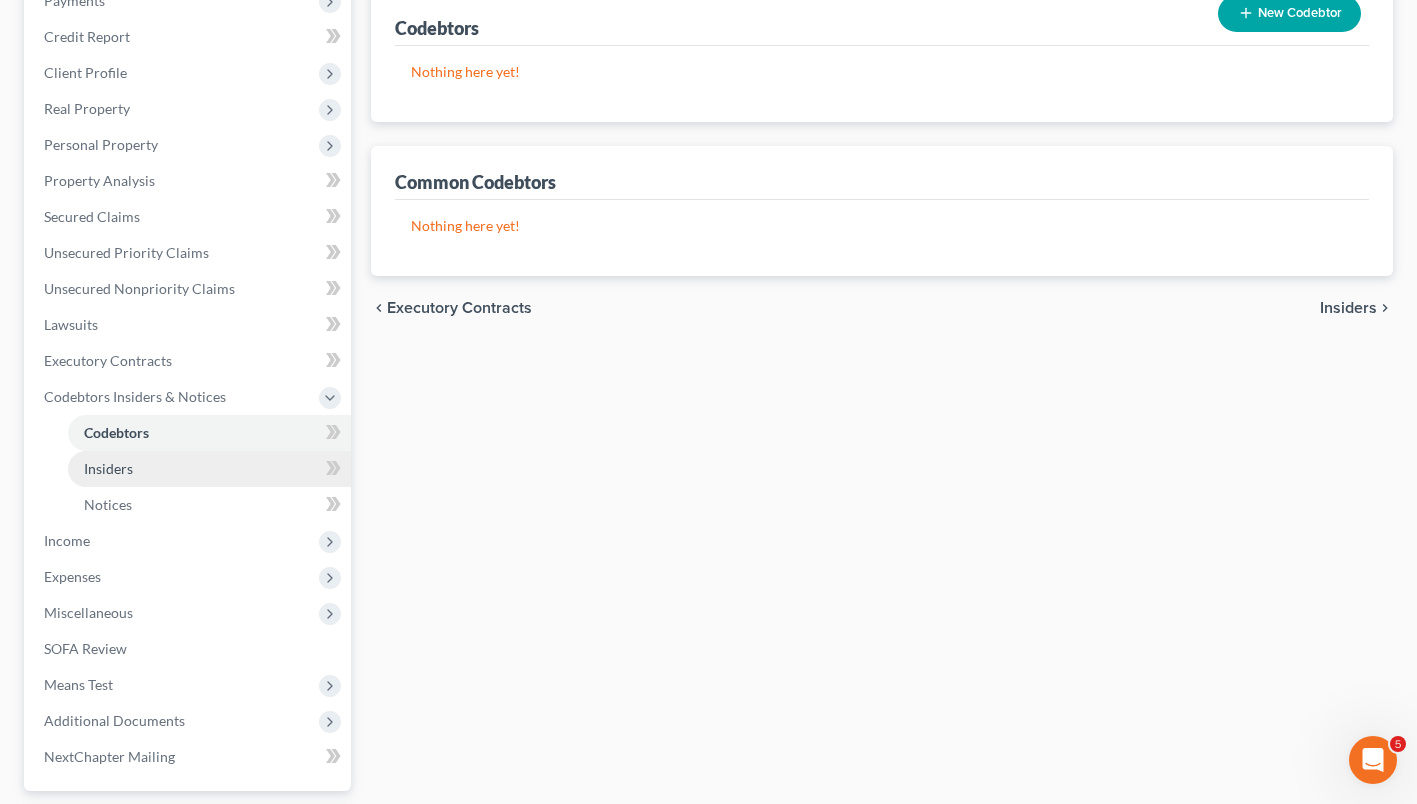 click on "Insiders" at bounding box center [209, 469] 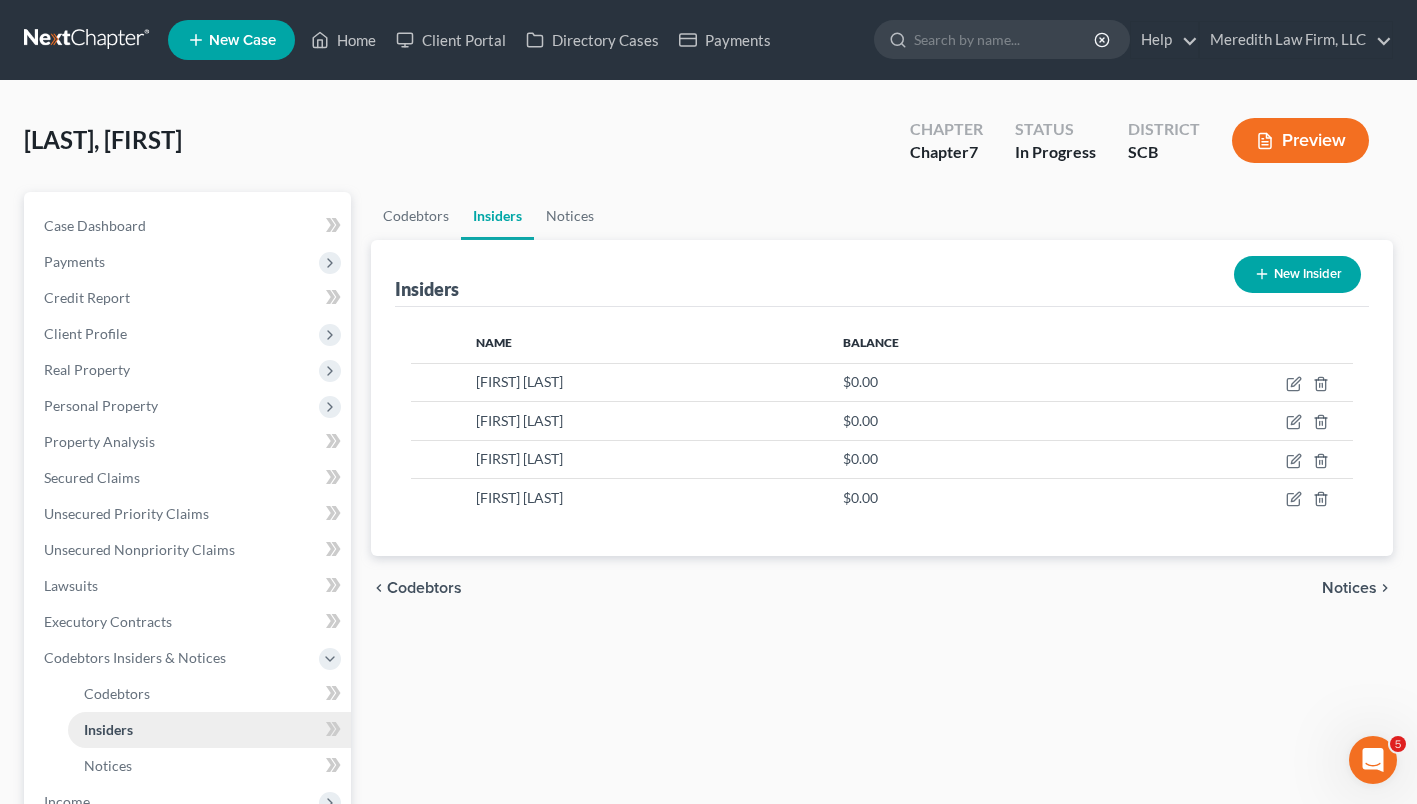 scroll, scrollTop: 0, scrollLeft: 0, axis: both 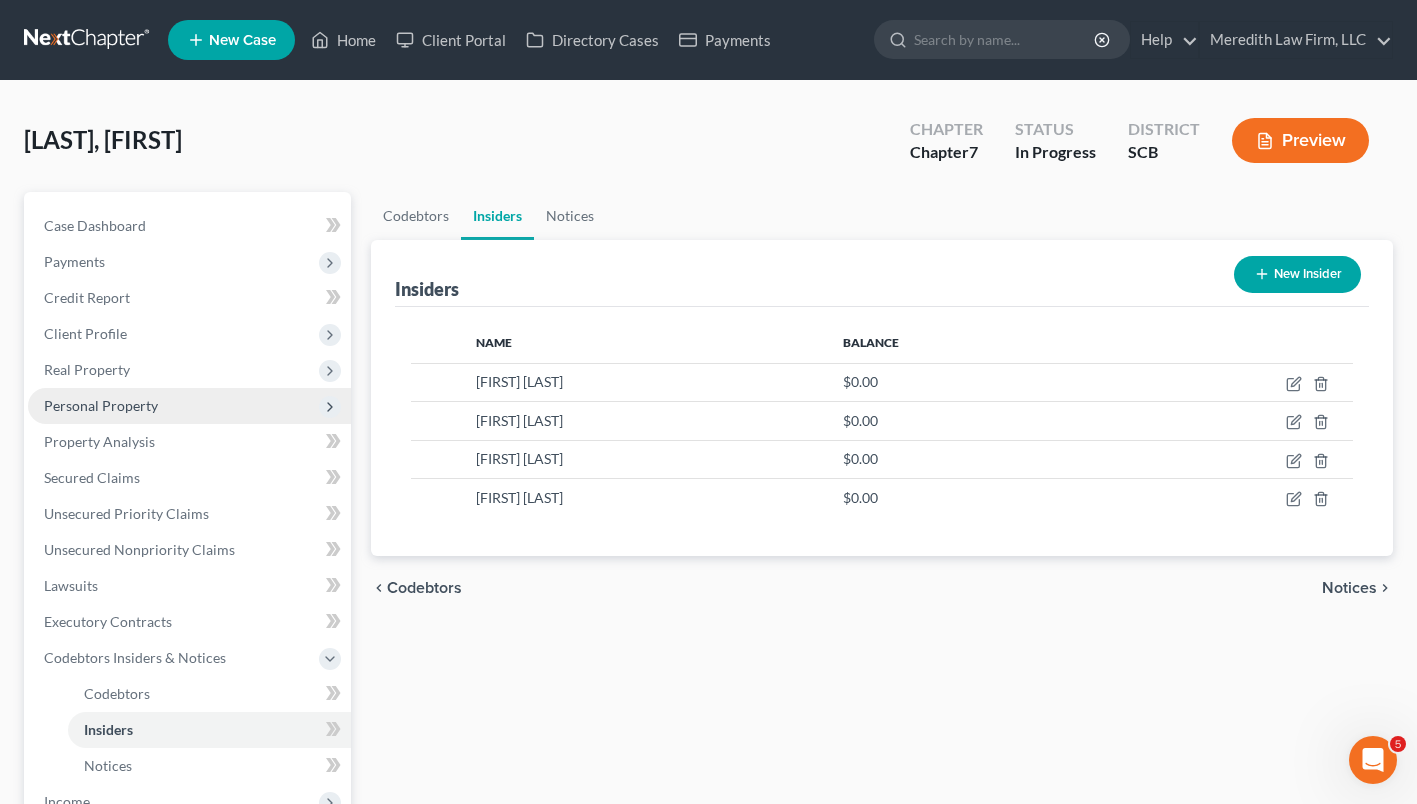click on "Personal Property" at bounding box center [101, 405] 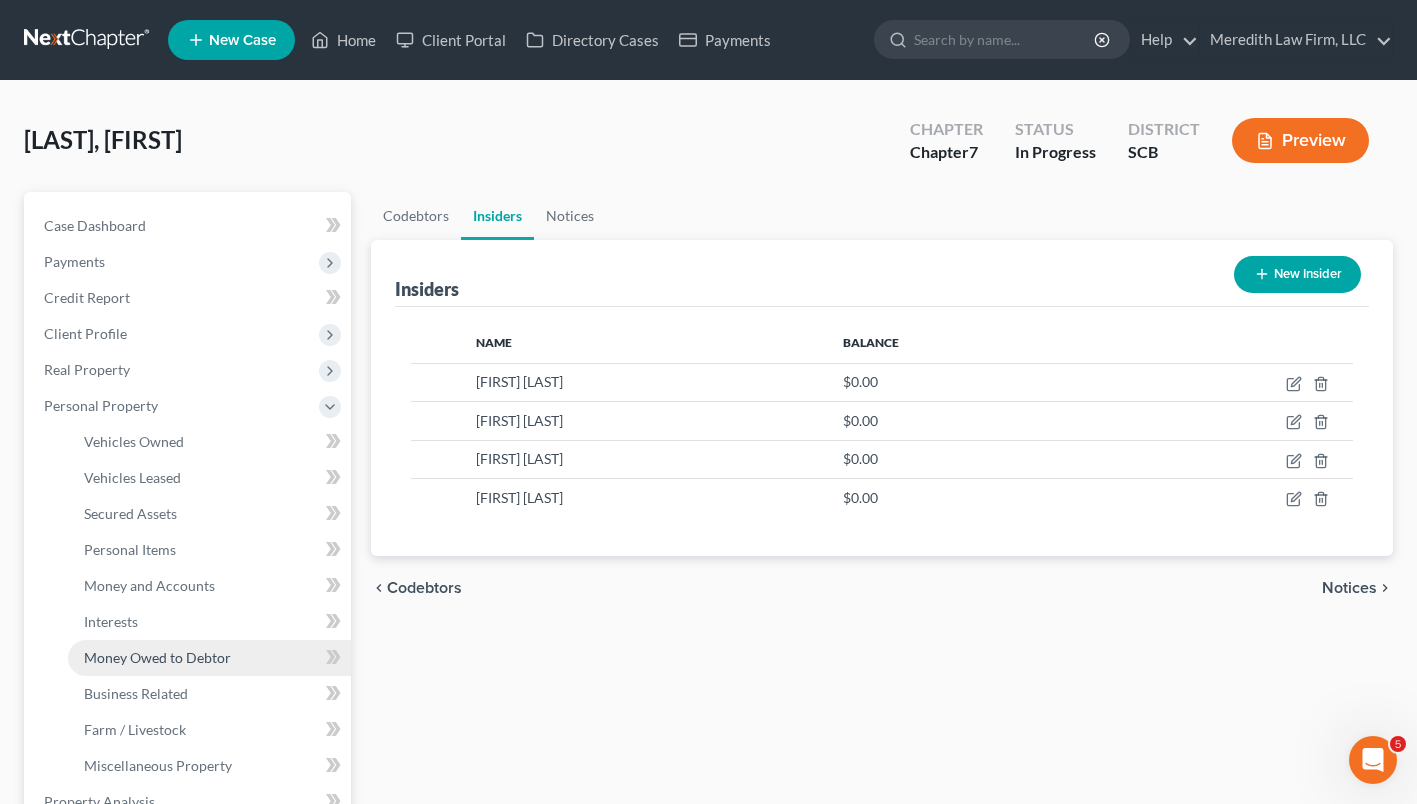 click on "Money Owed to Debtor" at bounding box center [157, 657] 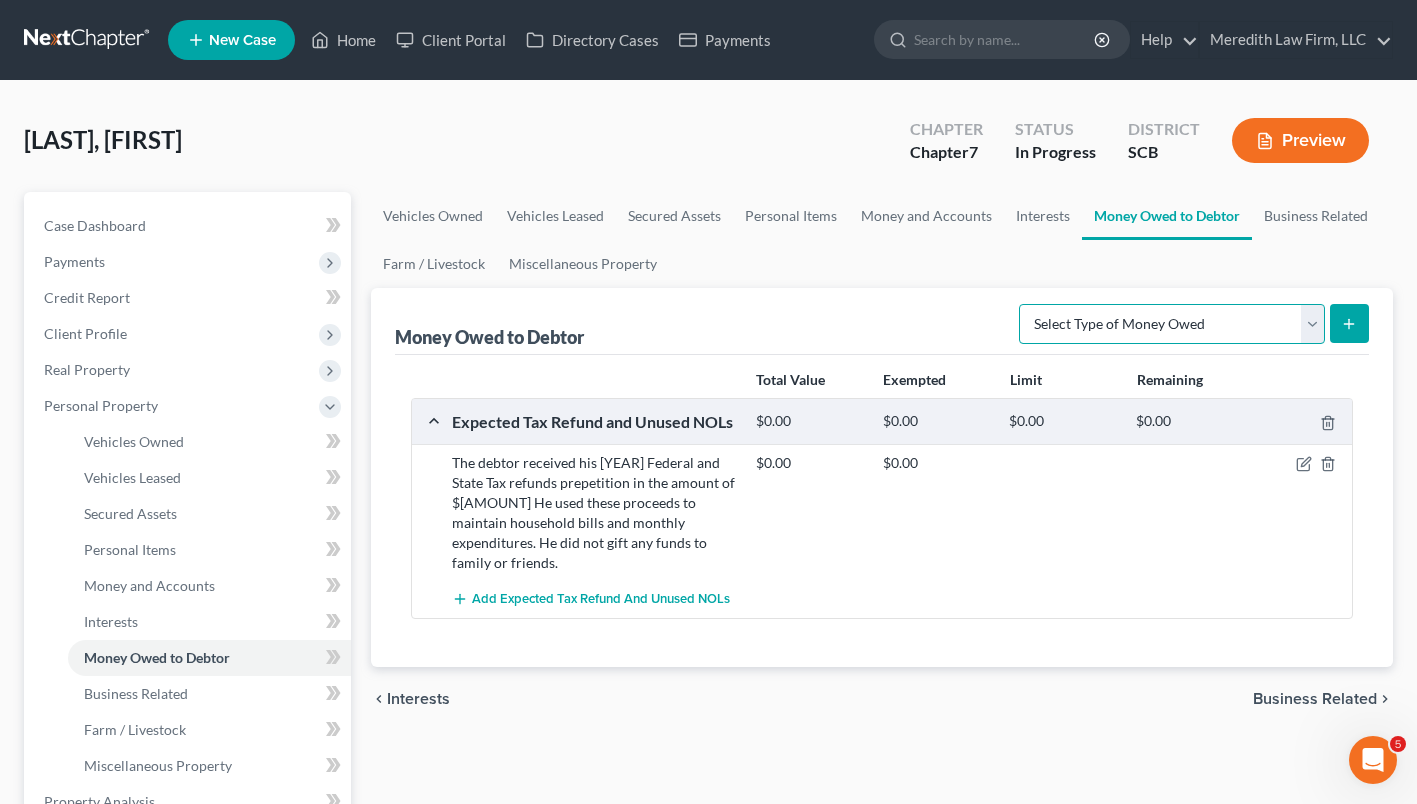 click on "Select Type of Money Owed Accounts Receivable Alimony Child Support Claims Against Third Parties Disability Benefits Disability Insurance Payments Divorce Settlements Equitable or Future Interests Expected Tax Refund and Unused NOLs Financial Assets Not Yet Listed Life Estate of Descendants Maintenance Other Contingent & Unliquidated Claims Property Settlements Sick or Vacation Pay Social Security Benefits Trusts Unpaid Loans Unpaid Wages Workers Compensation" at bounding box center [1172, 324] 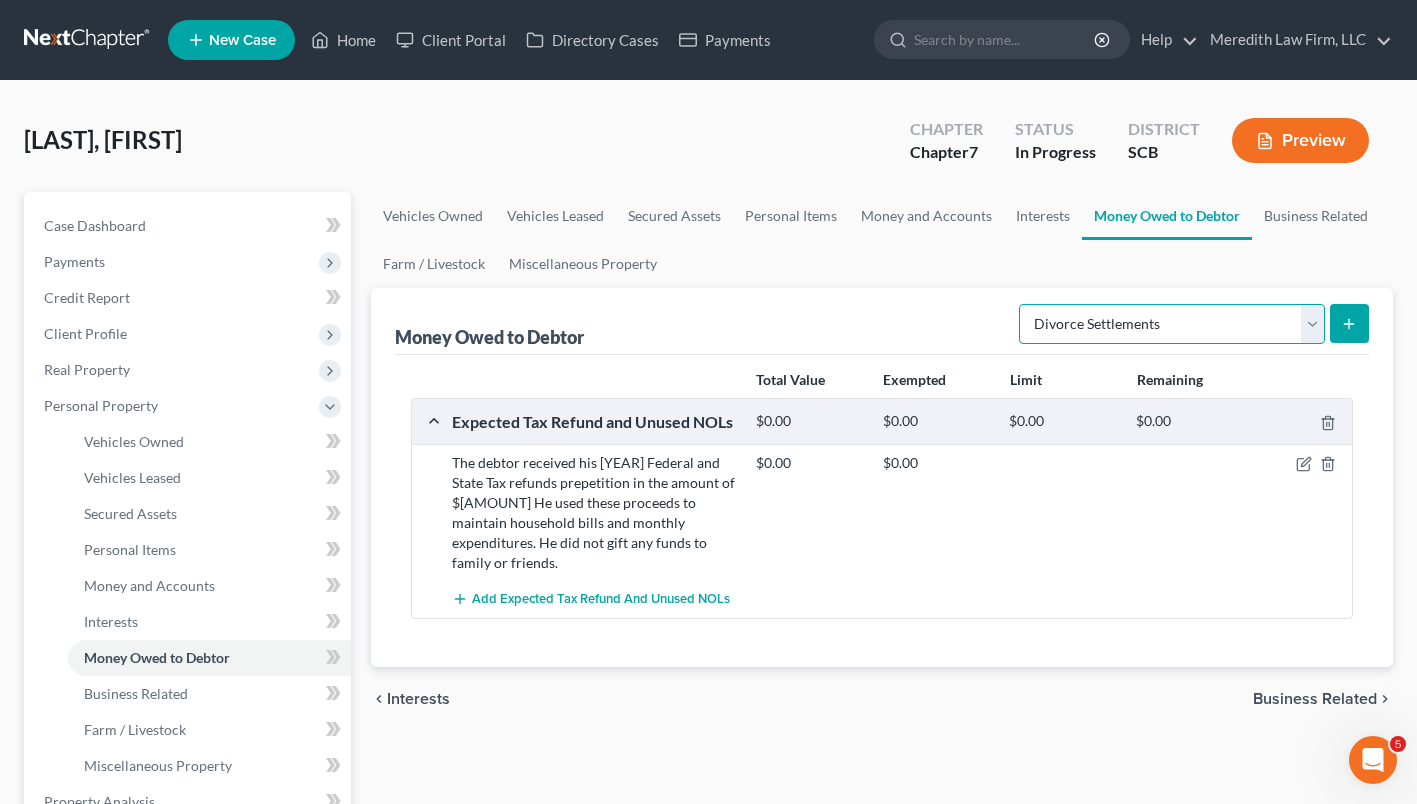 click on "Select Type of Money Owed Accounts Receivable Alimony Child Support Claims Against Third Parties Disability Benefits Disability Insurance Payments Divorce Settlements Equitable or Future Interests Expected Tax Refund and Unused NOLs Financial Assets Not Yet Listed Life Estate of Descendants Maintenance Other Contingent & Unliquidated Claims Property Settlements Sick or Vacation Pay Social Security Benefits Trusts Unpaid Loans Unpaid Wages Workers Compensation" at bounding box center (1172, 324) 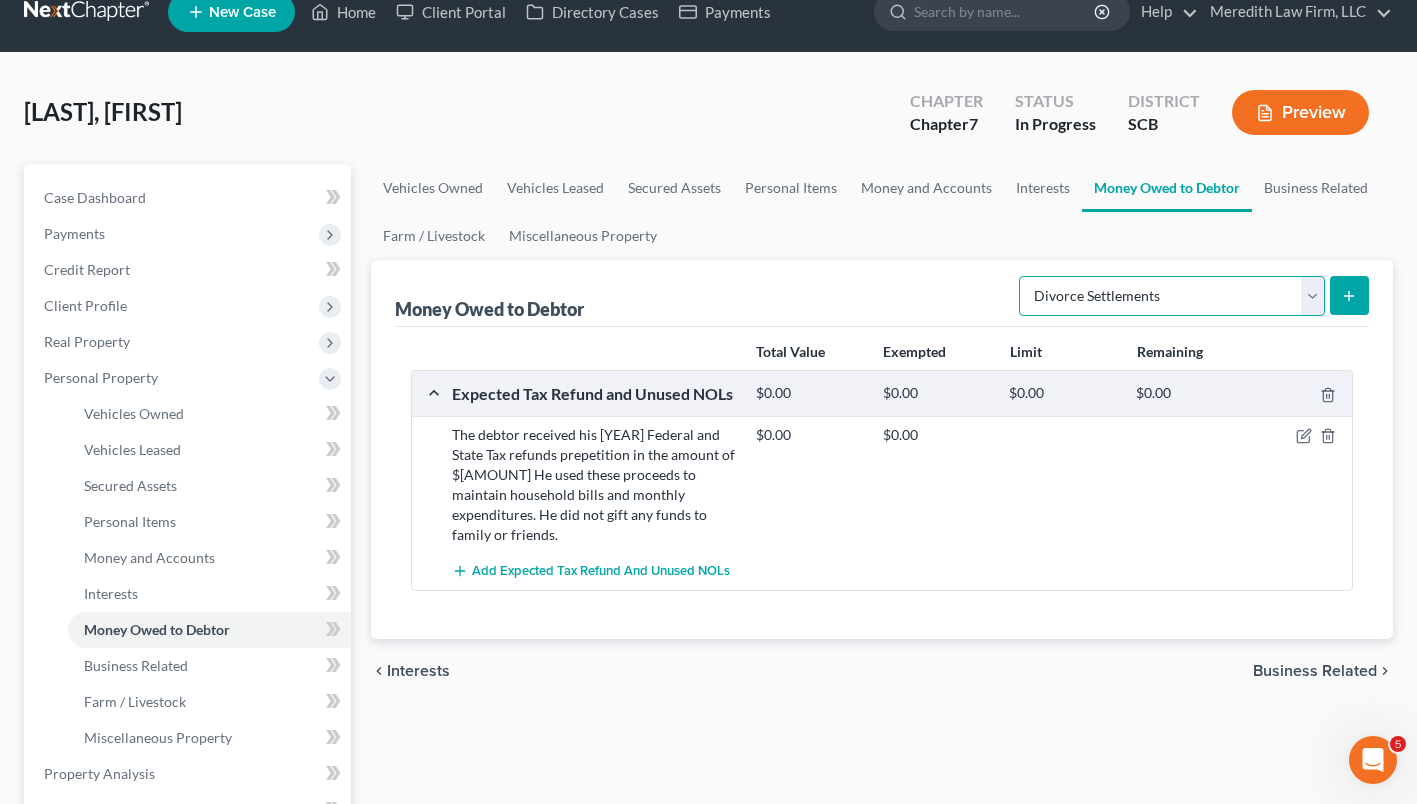 scroll, scrollTop: 35, scrollLeft: 0, axis: vertical 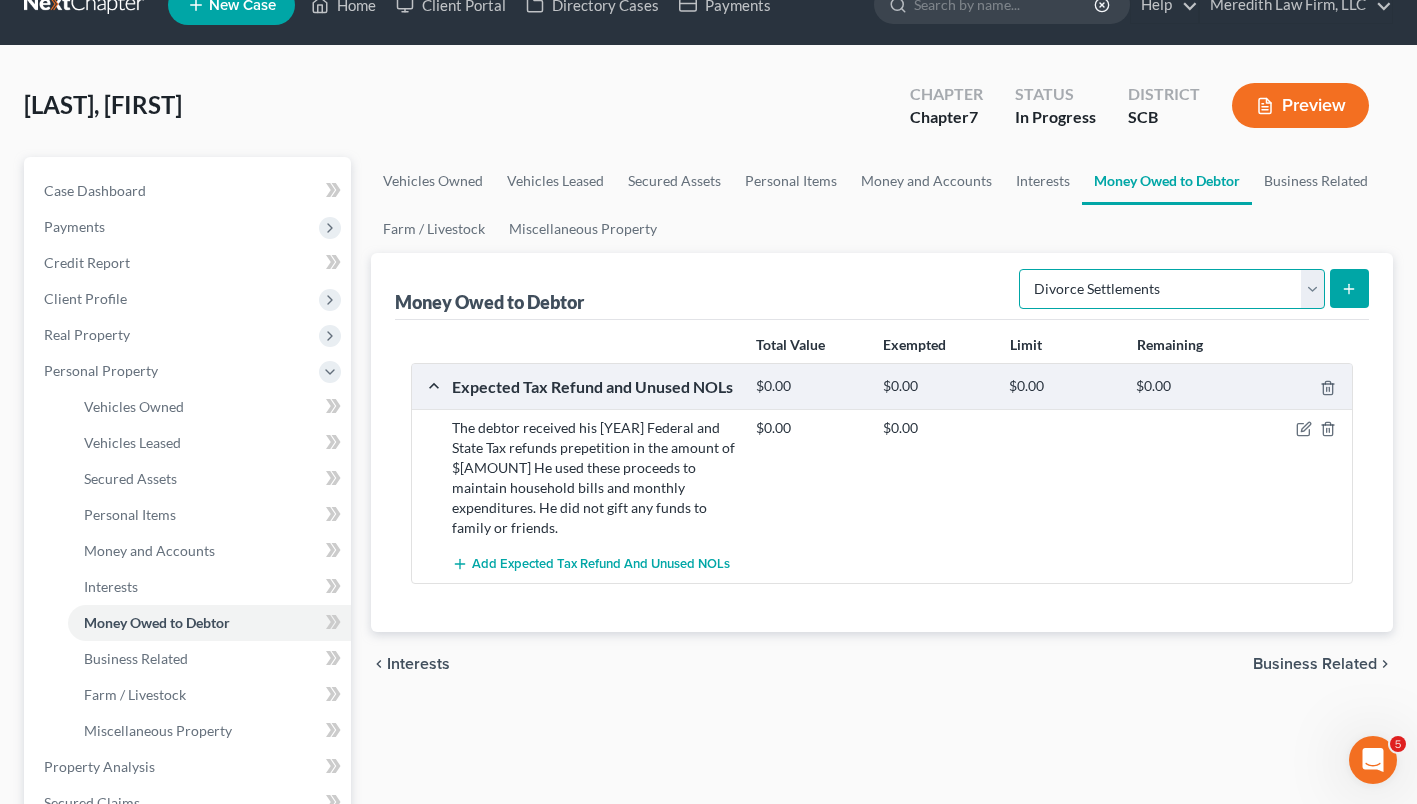 click on "Select Type of Money Owed Accounts Receivable Alimony Child Support Claims Against Third Parties Disability Benefits Disability Insurance Payments Divorce Settlements Equitable or Future Interests Expected Tax Refund and Unused NOLs Financial Assets Not Yet Listed Life Estate of Descendants Maintenance Other Contingent & Unliquidated Claims Property Settlements Sick or Vacation Pay Social Security Benefits Trusts Unpaid Loans Unpaid Wages Workers Compensation" at bounding box center [1172, 289] 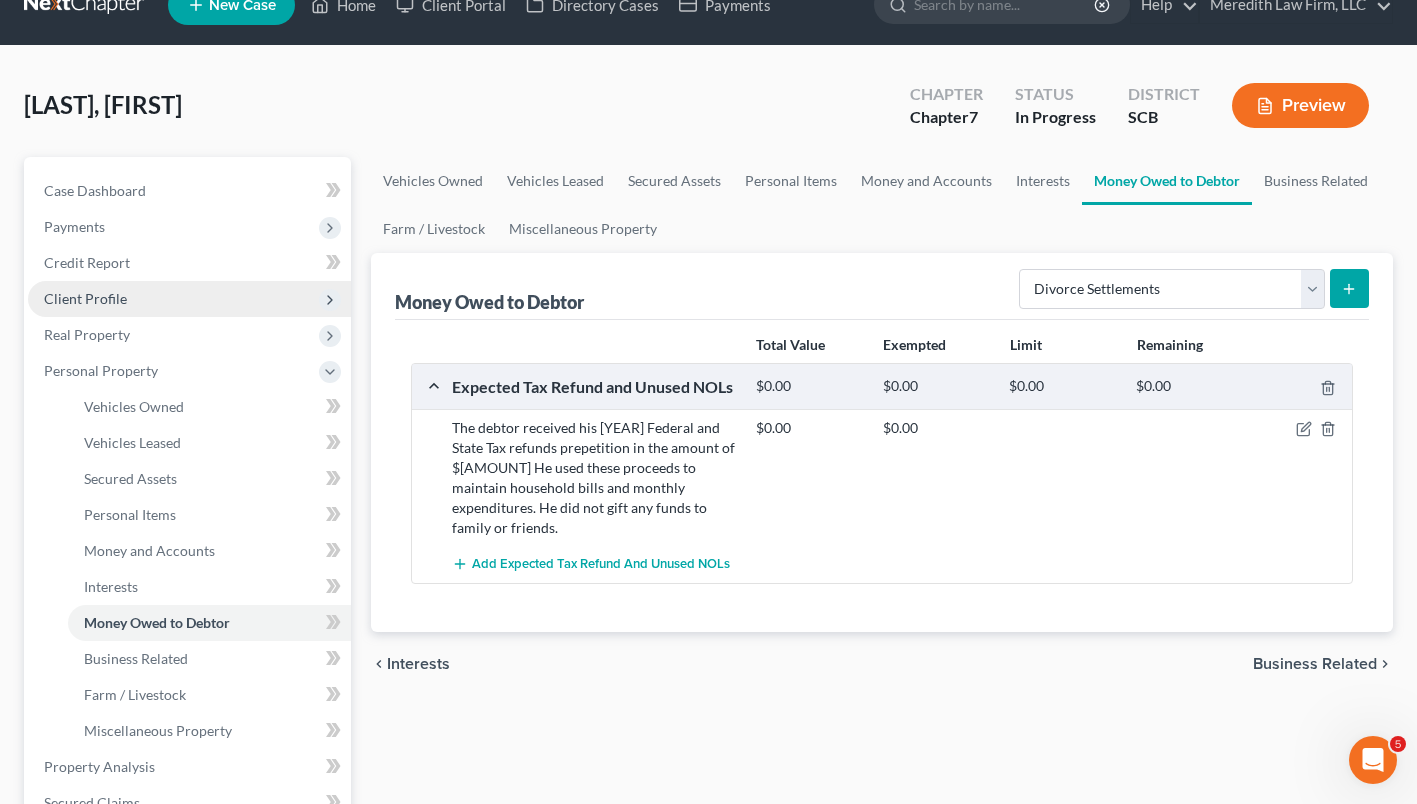 click on "Client Profile" at bounding box center [189, 299] 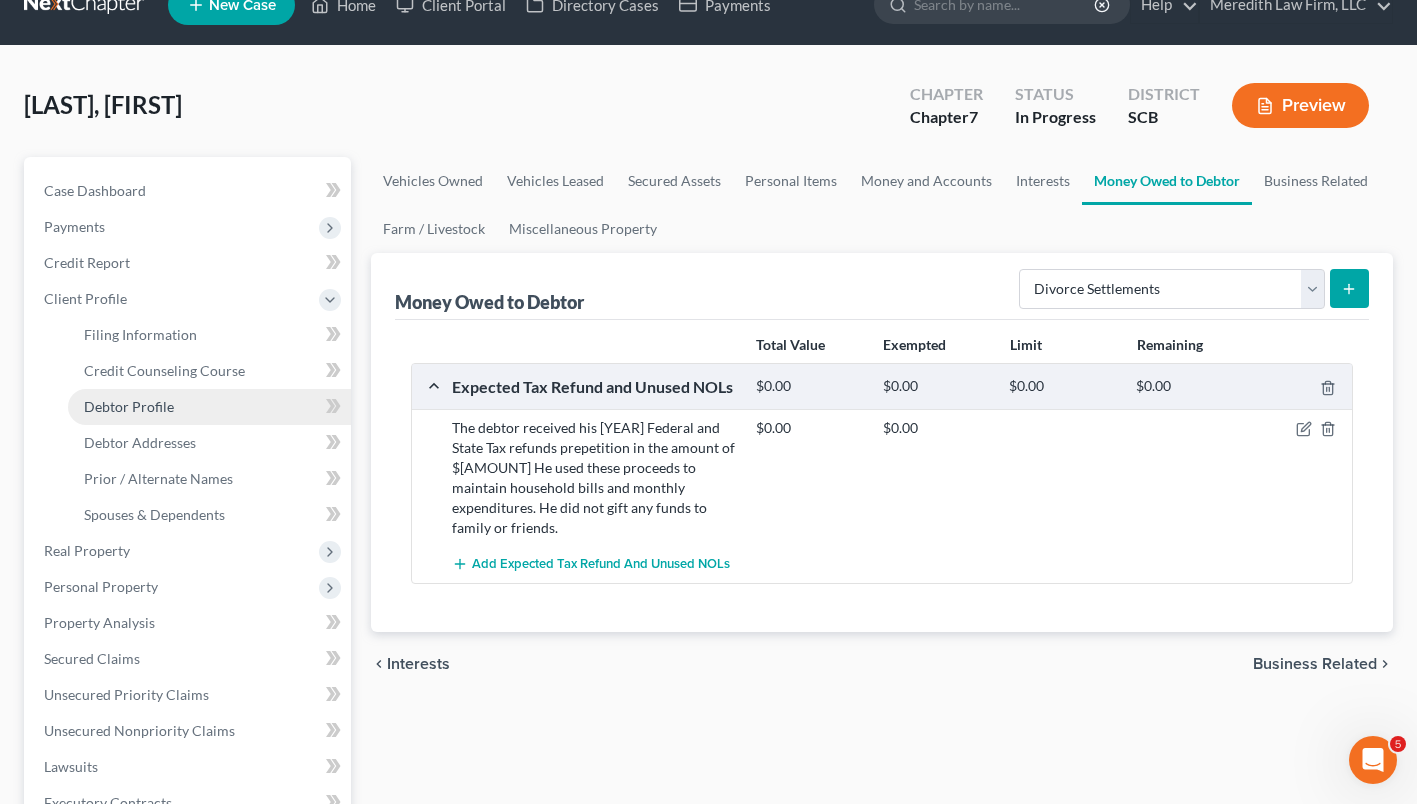 click on "Debtor Profile" at bounding box center [129, 406] 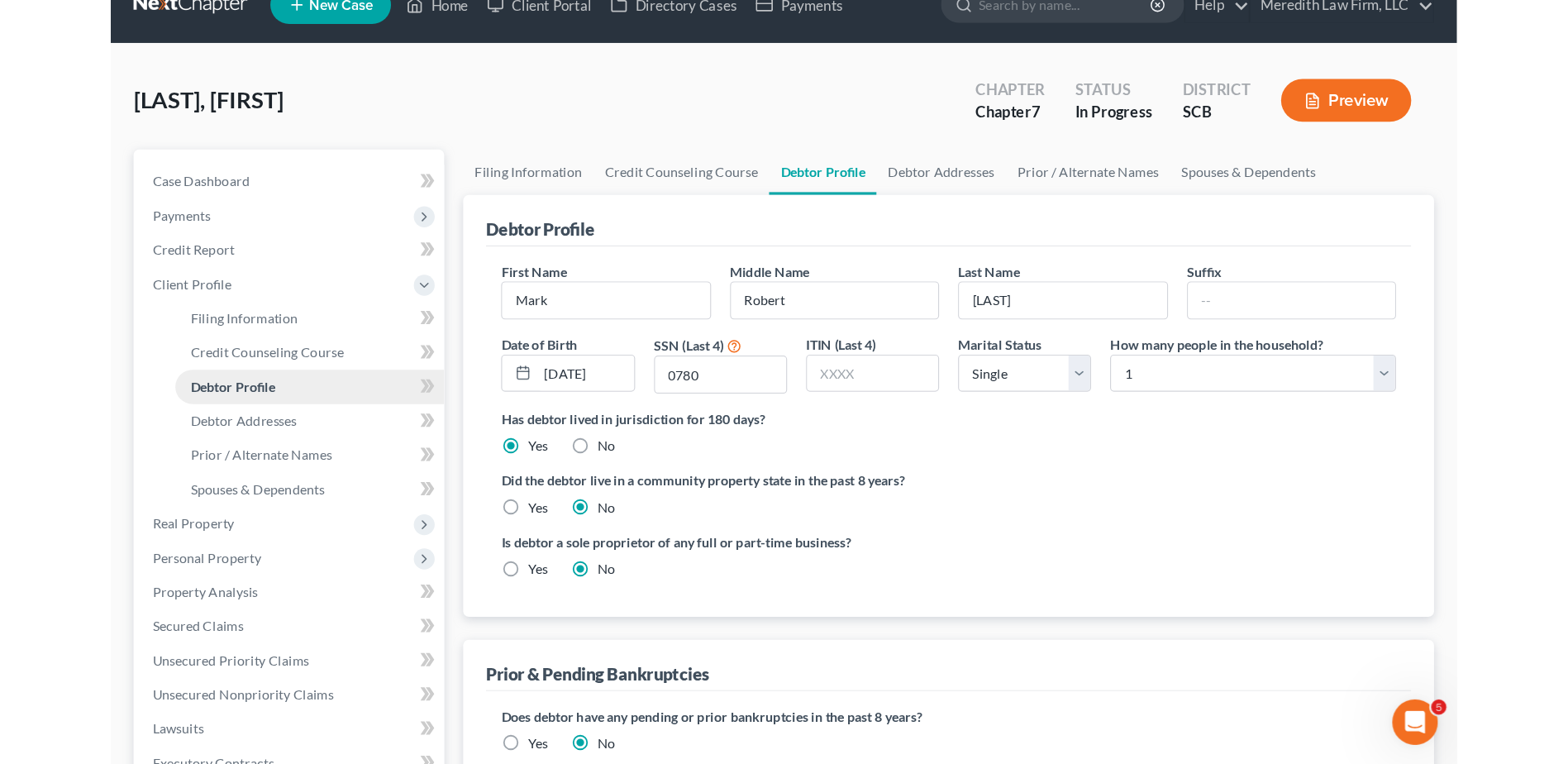 scroll, scrollTop: 0, scrollLeft: 0, axis: both 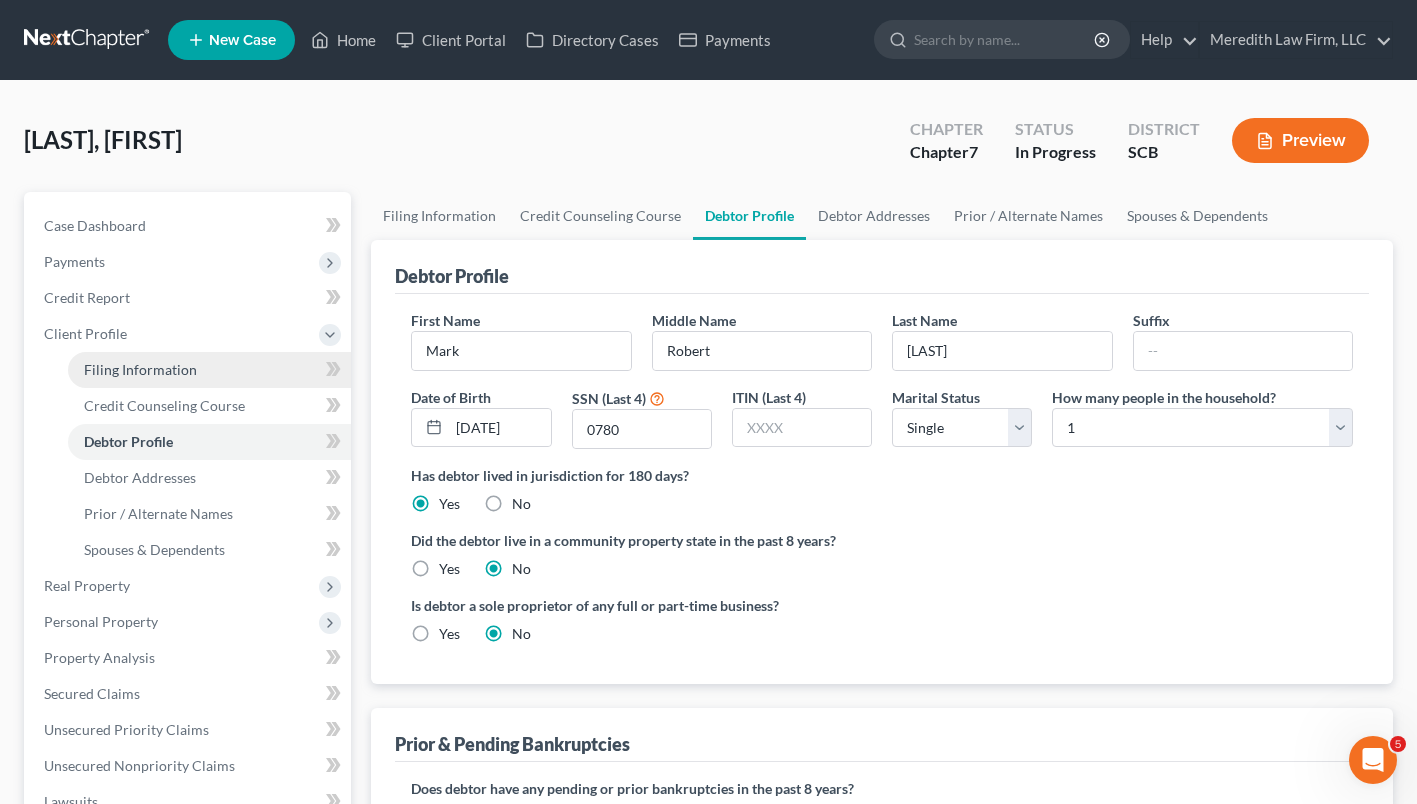 click on "Filing Information" at bounding box center (140, 369) 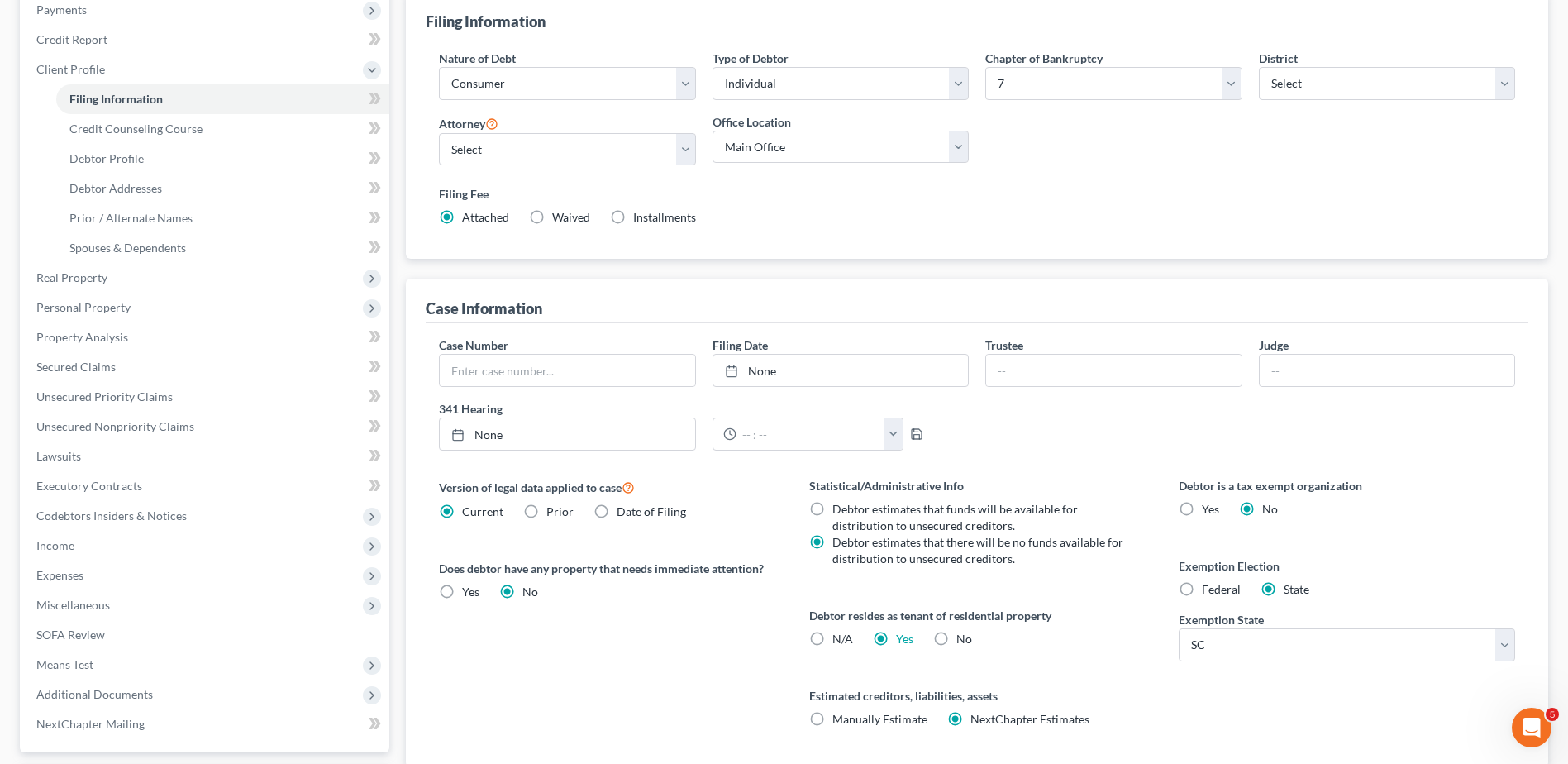 scroll, scrollTop: 22, scrollLeft: 0, axis: vertical 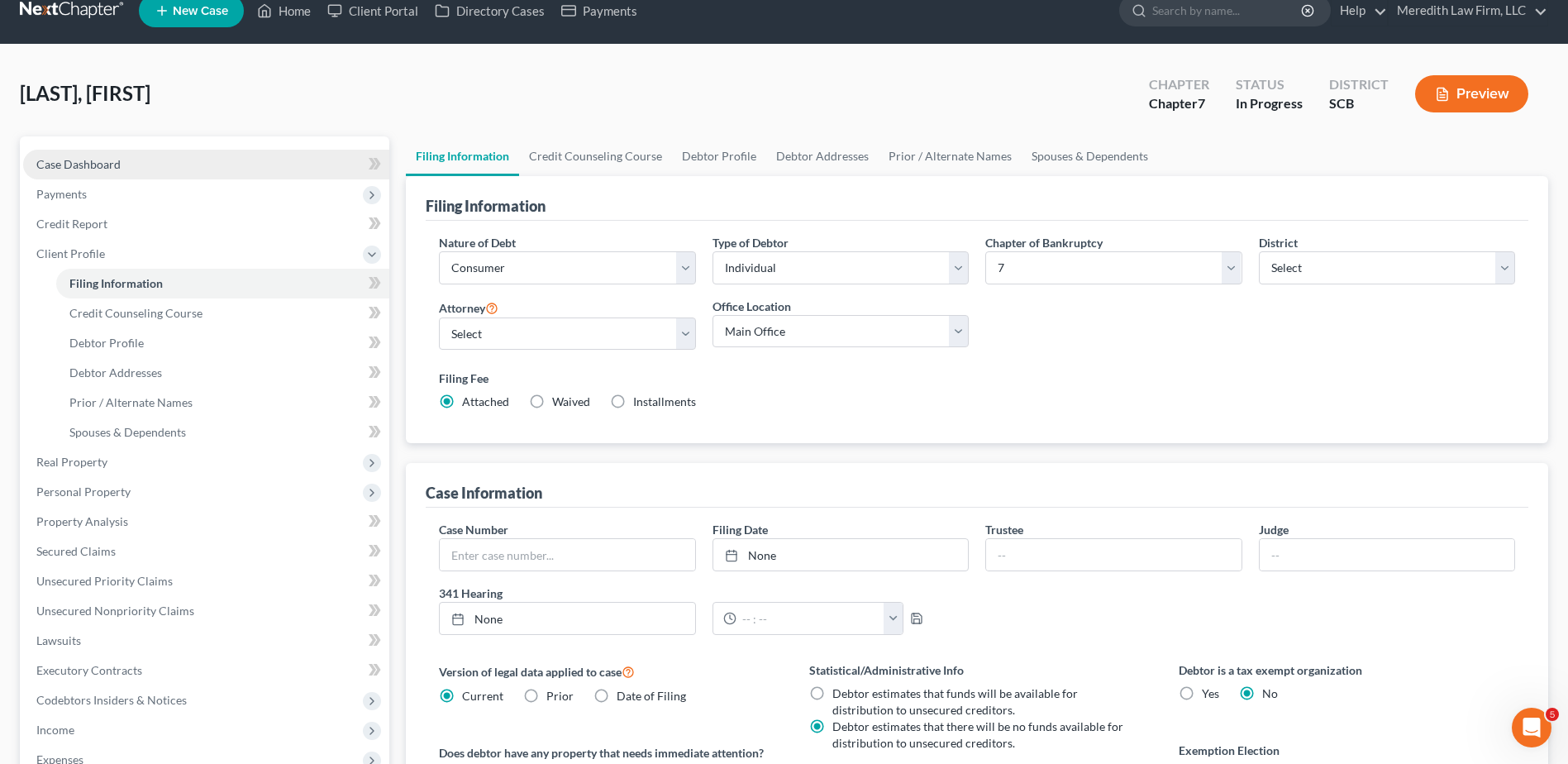 drag, startPoint x: 170, startPoint y: 158, endPoint x: 212, endPoint y: 166, distance: 42.755117 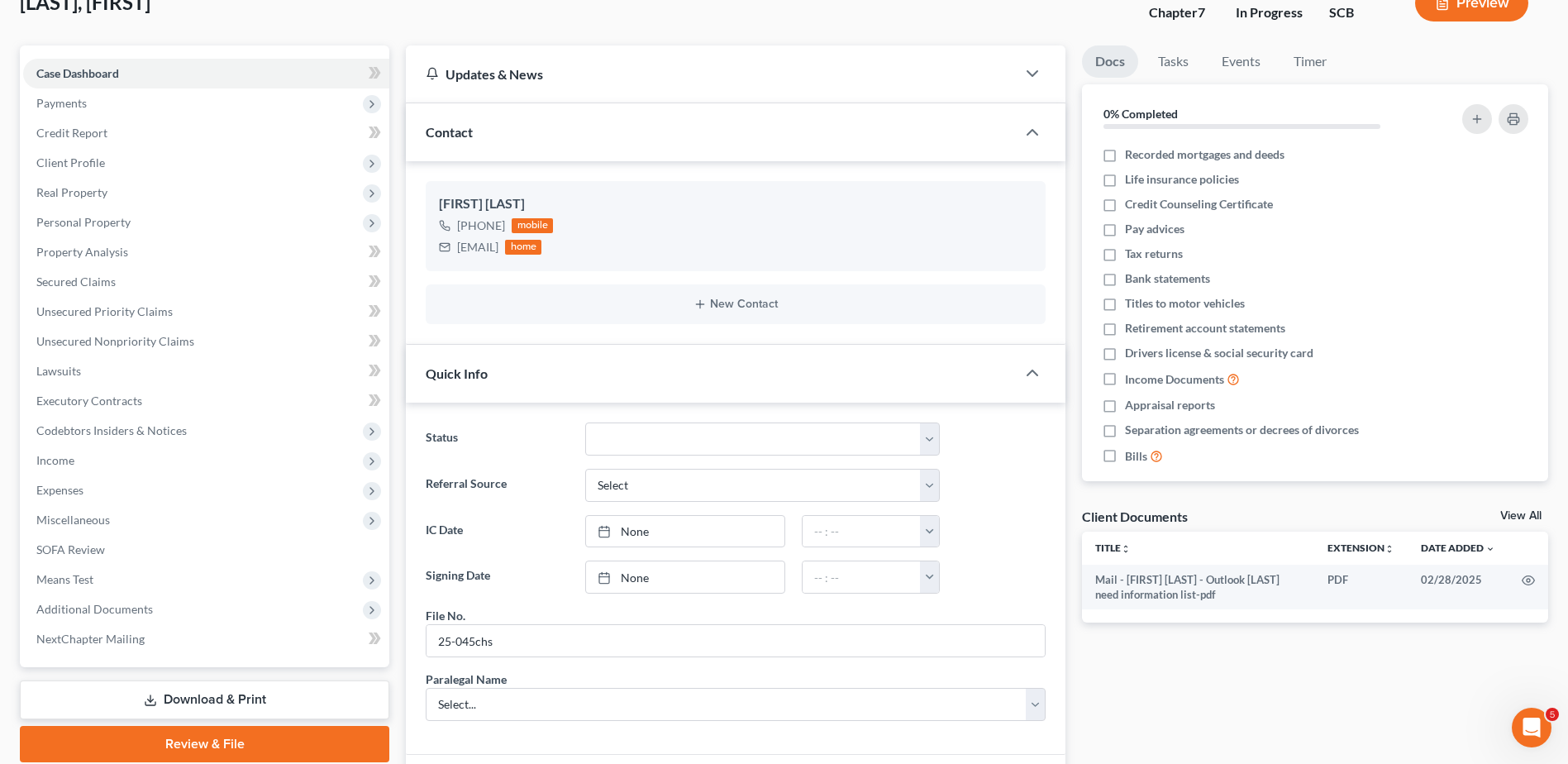scroll, scrollTop: 444, scrollLeft: 0, axis: vertical 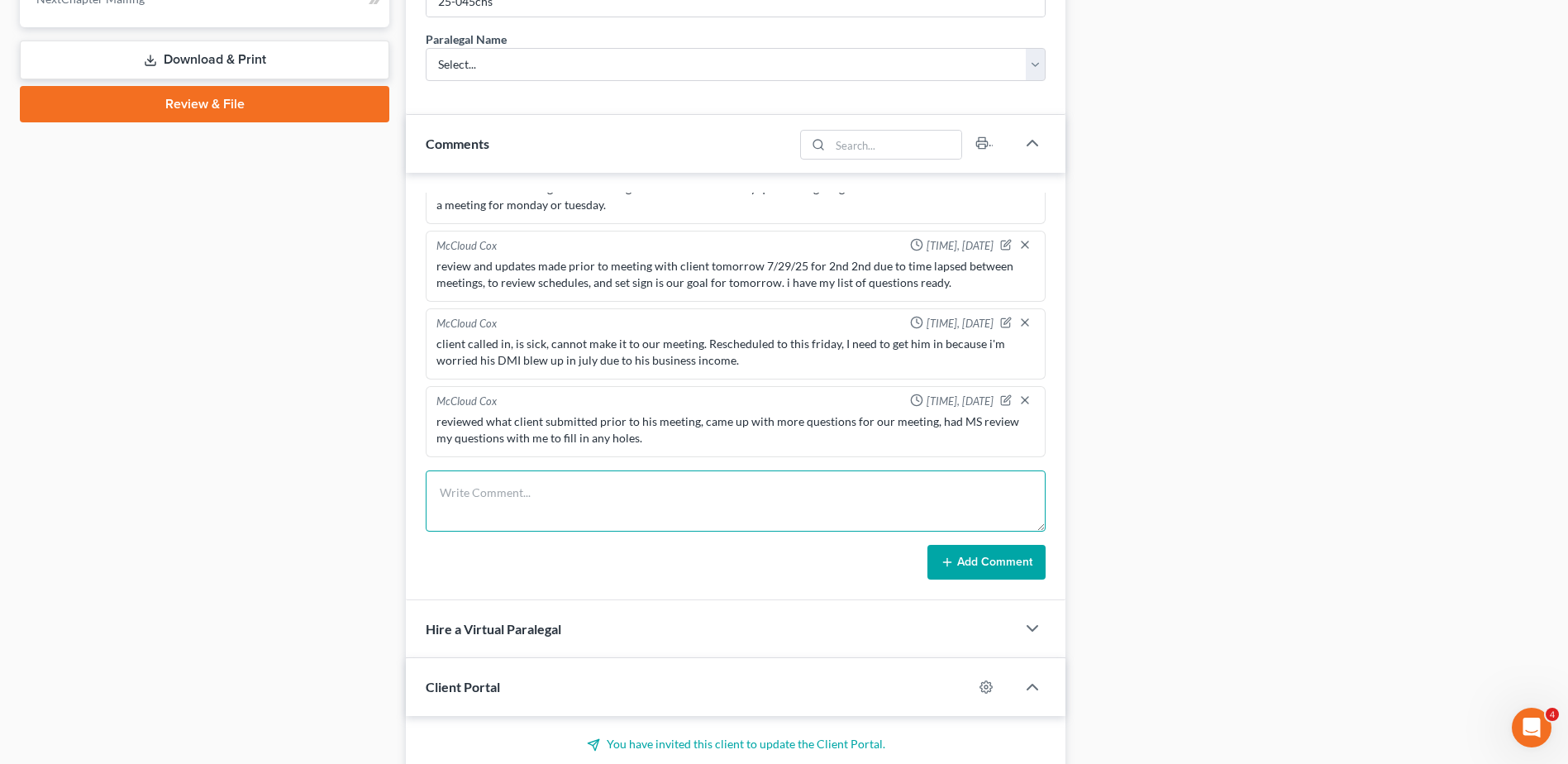 click at bounding box center [736, 501] 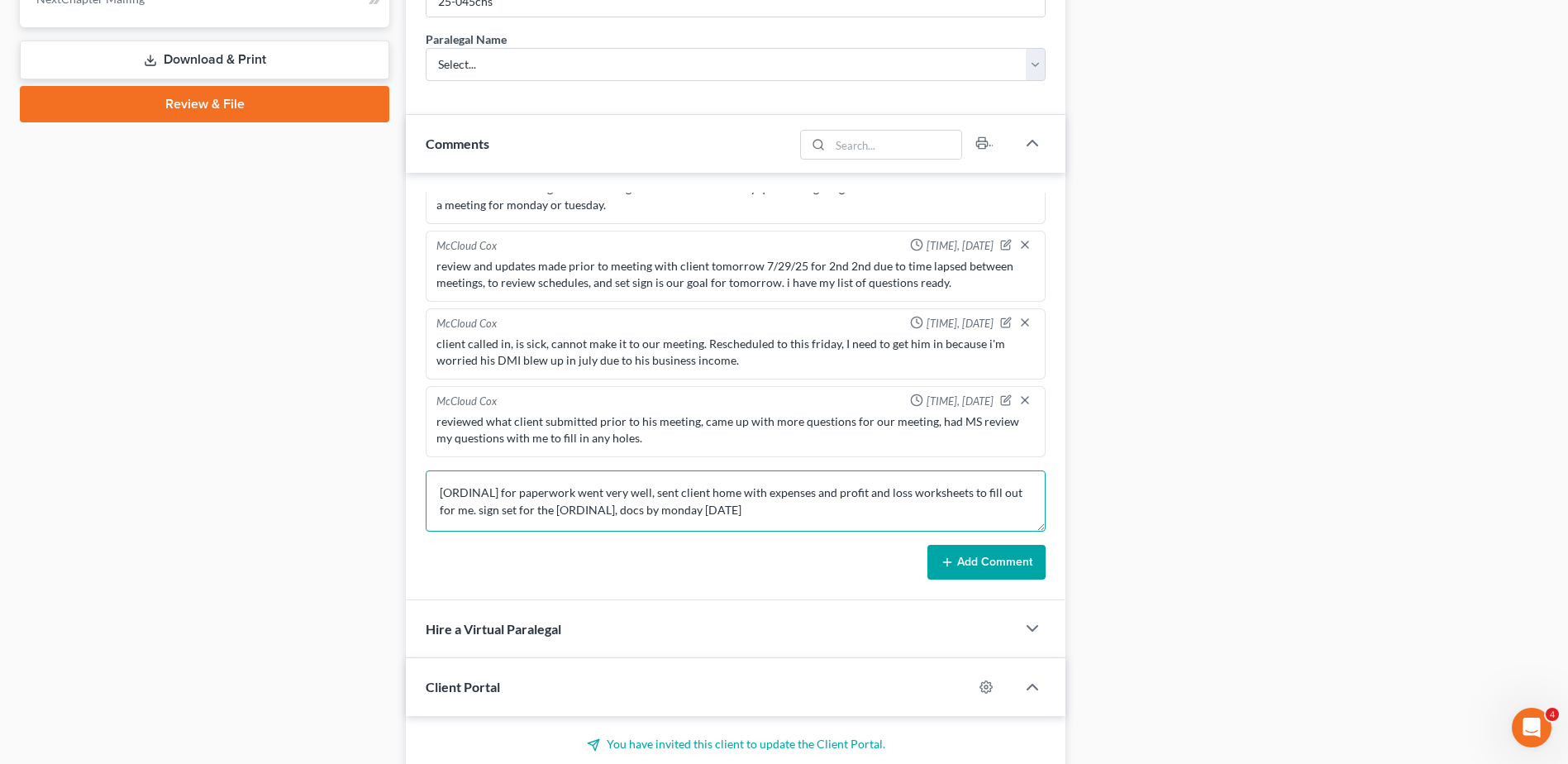 type on "2nd for paperwork went very well, sent client home with expenses and profit and loss worksheets to fill out for me. sign set for the 11th, docs by monday 08/04/25" 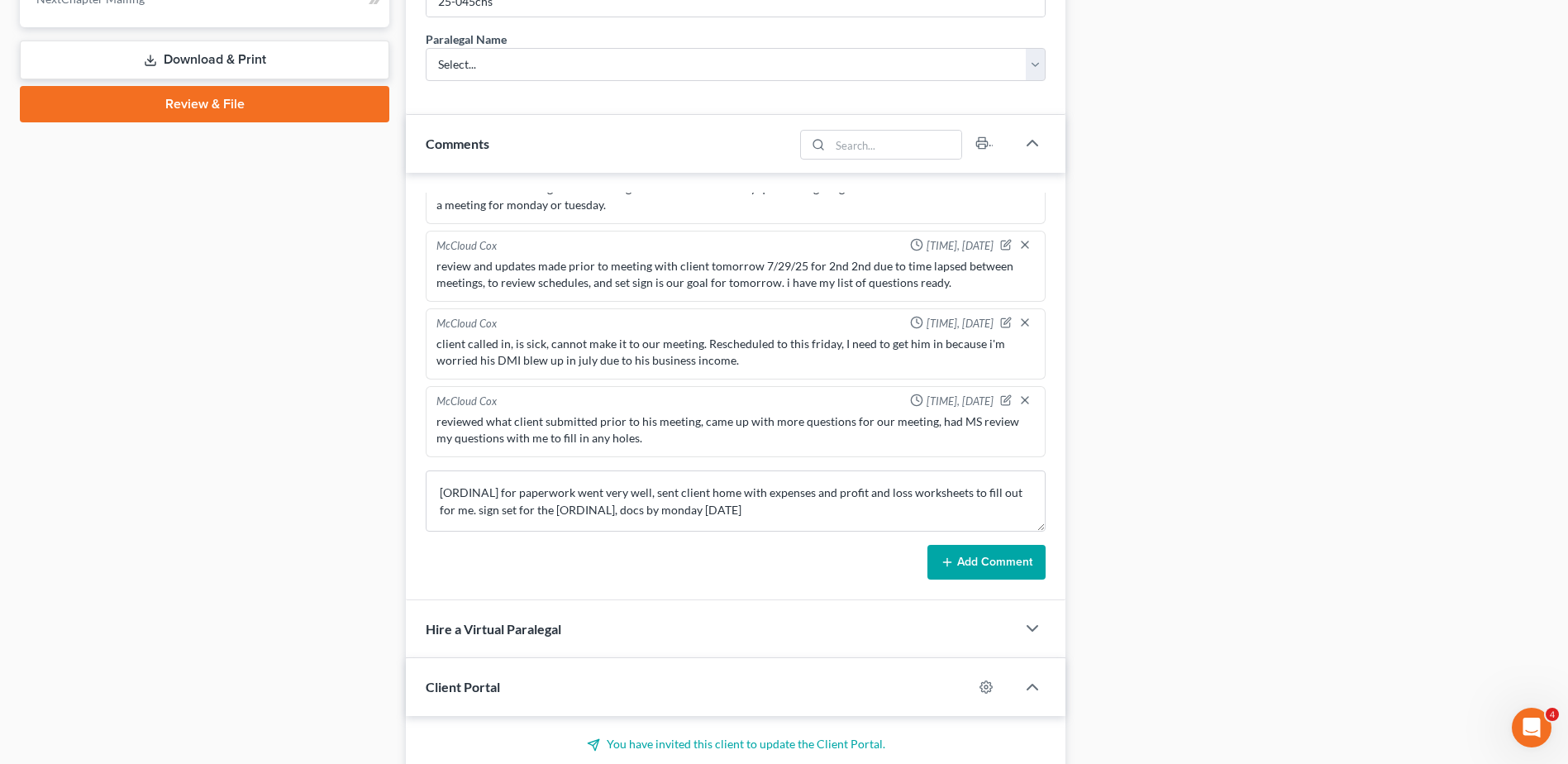 click on "Add Comment" at bounding box center (986, 562) 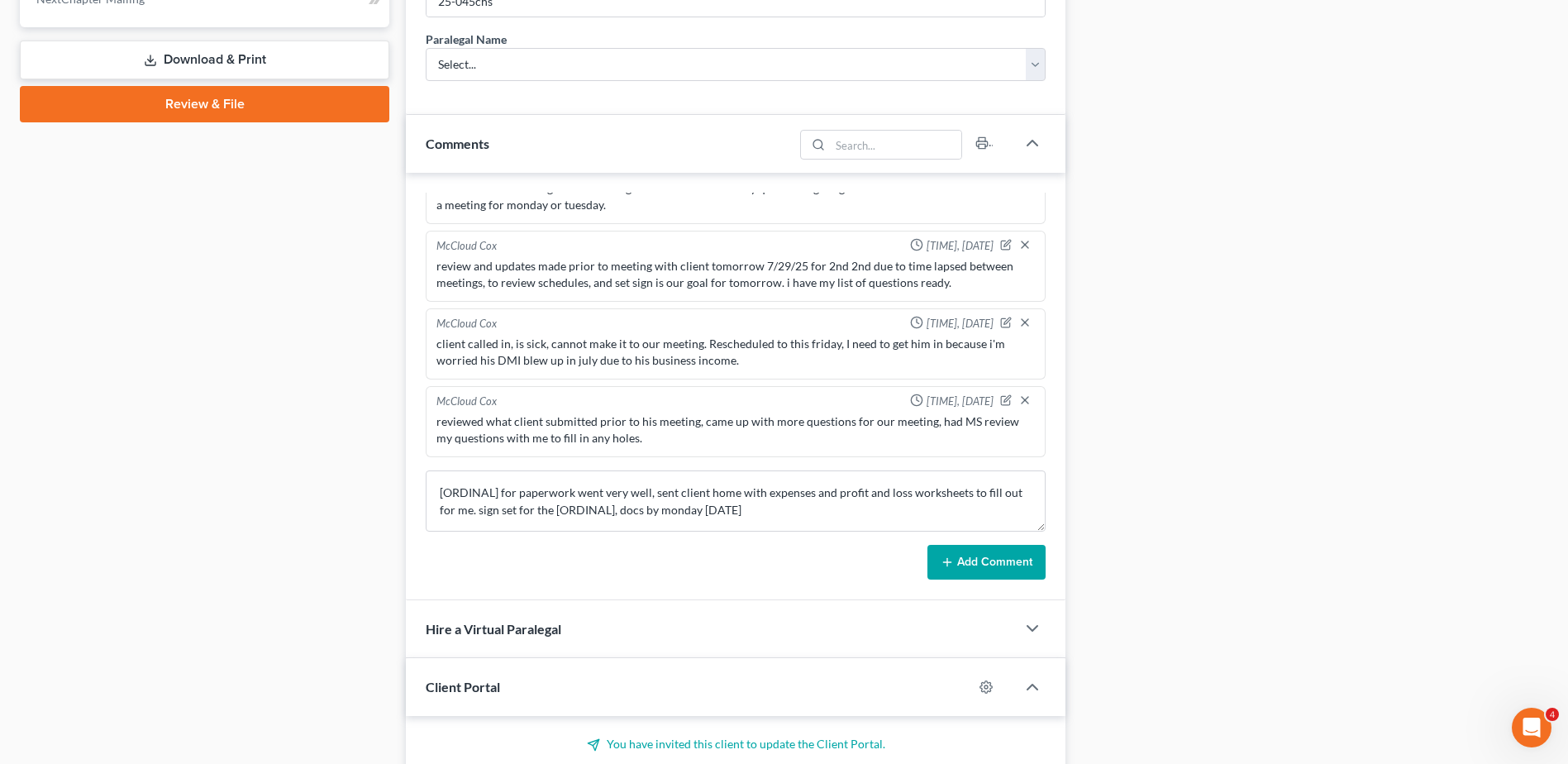 type 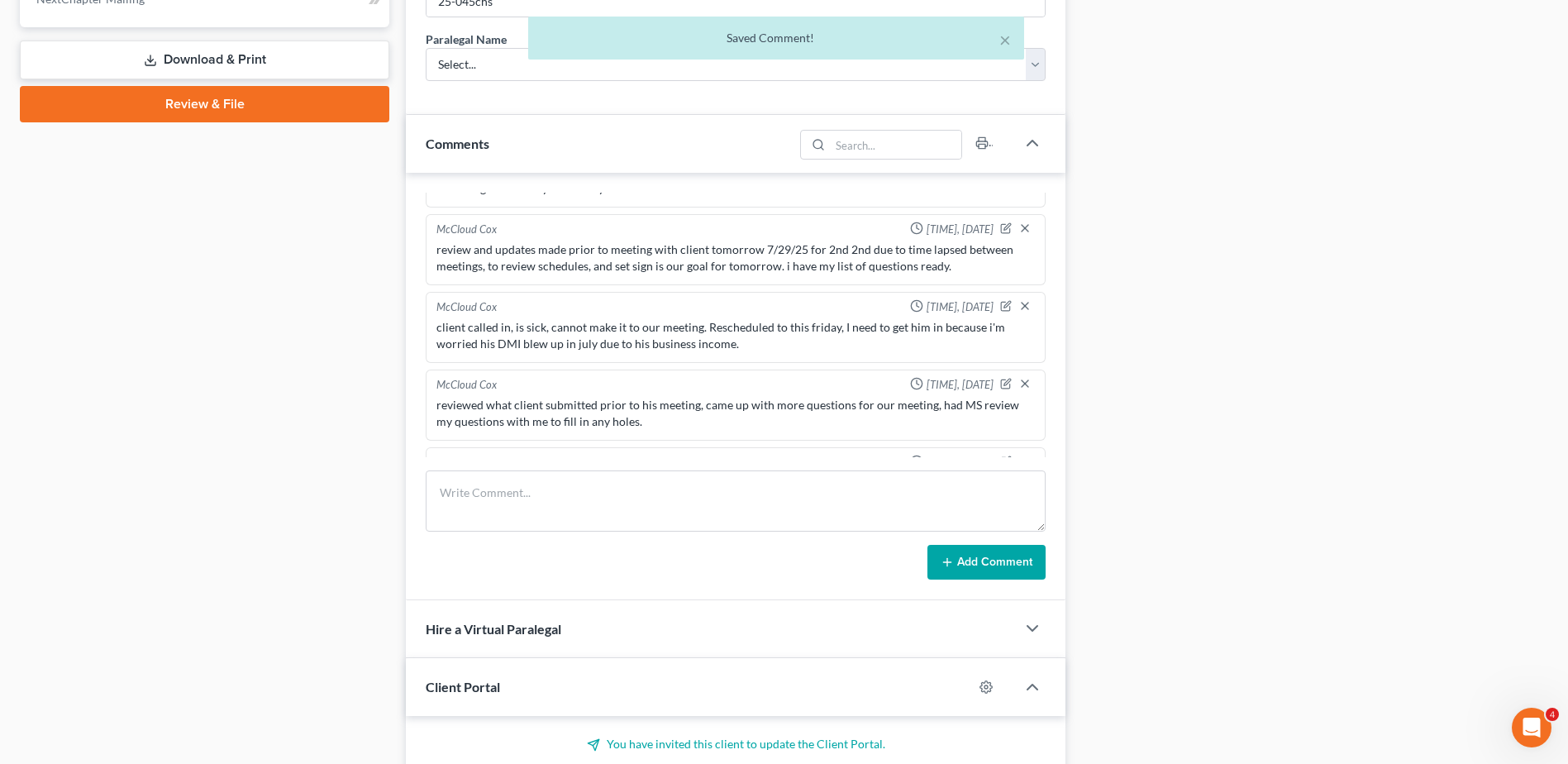 scroll, scrollTop: 1381, scrollLeft: 0, axis: vertical 